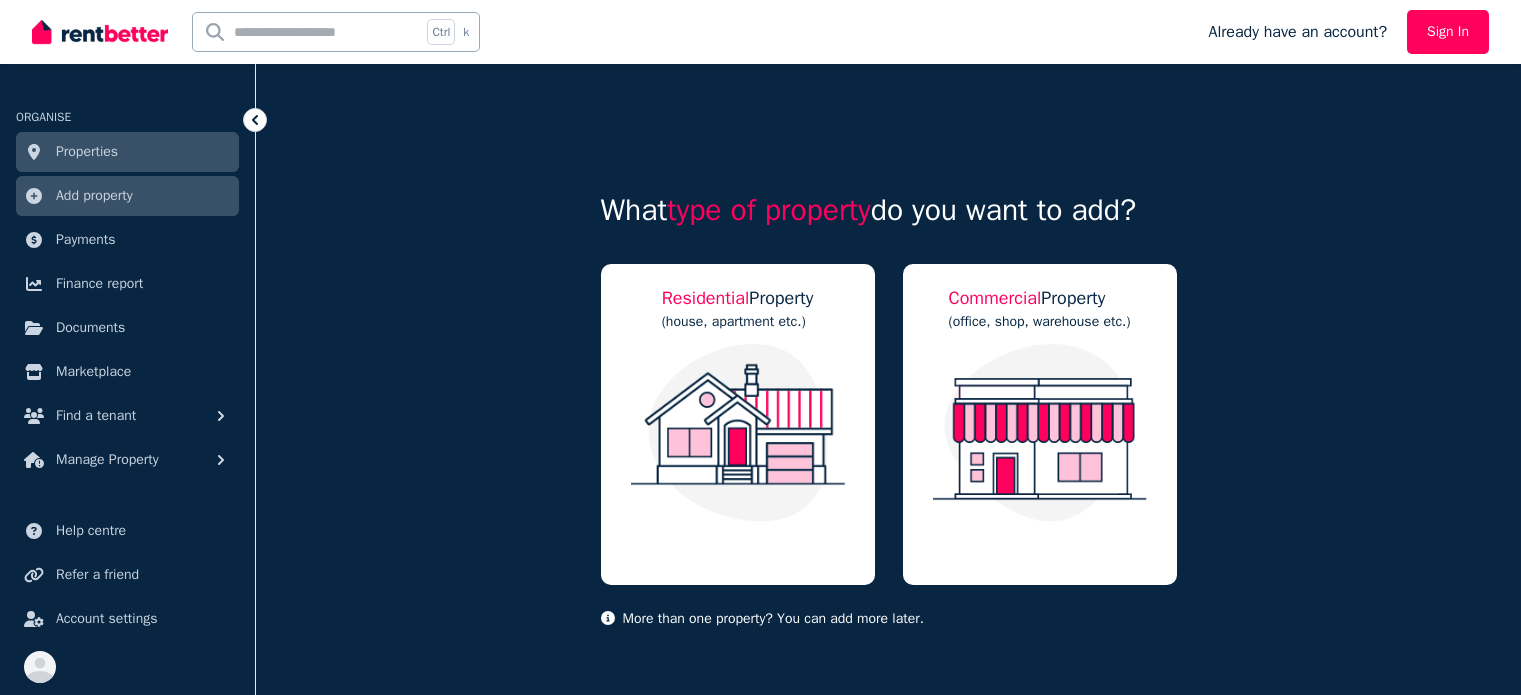 scroll, scrollTop: 0, scrollLeft: 0, axis: both 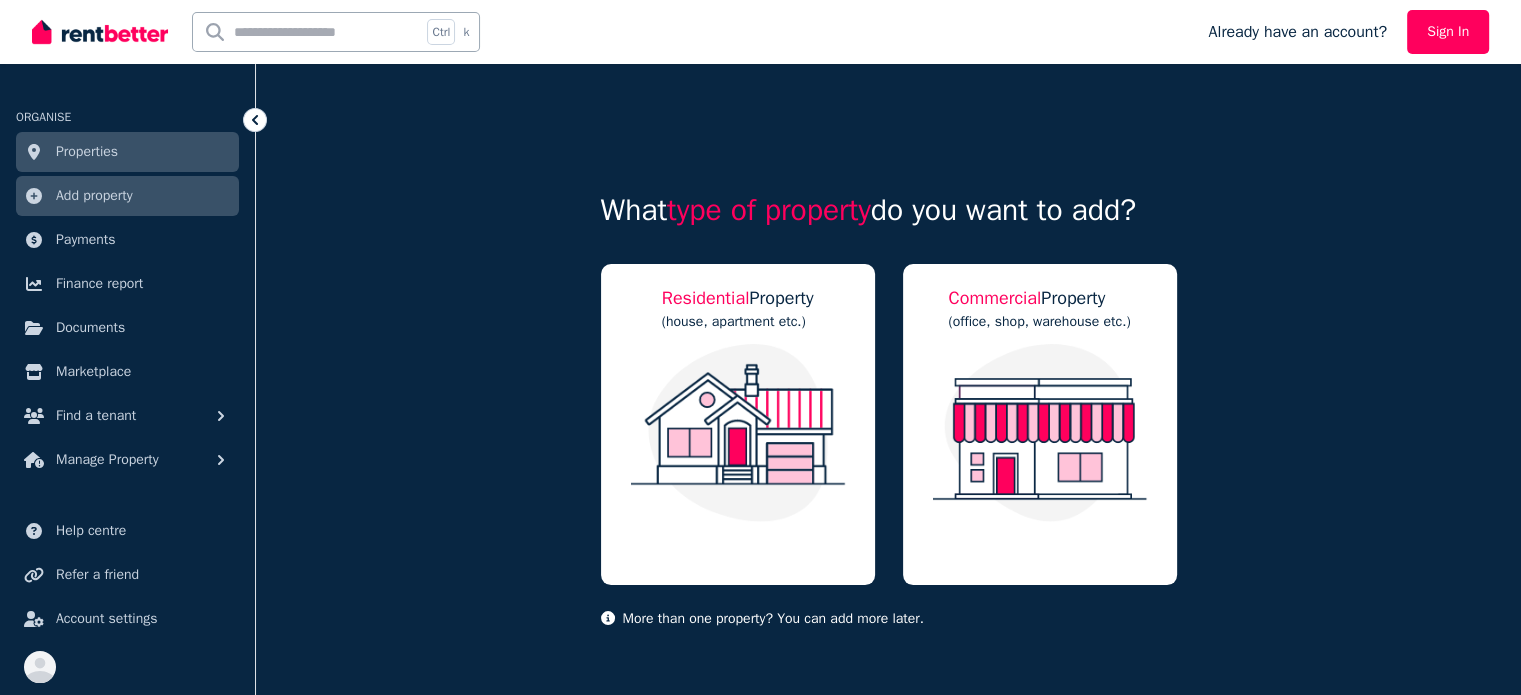 click on "Properties" at bounding box center (87, 152) 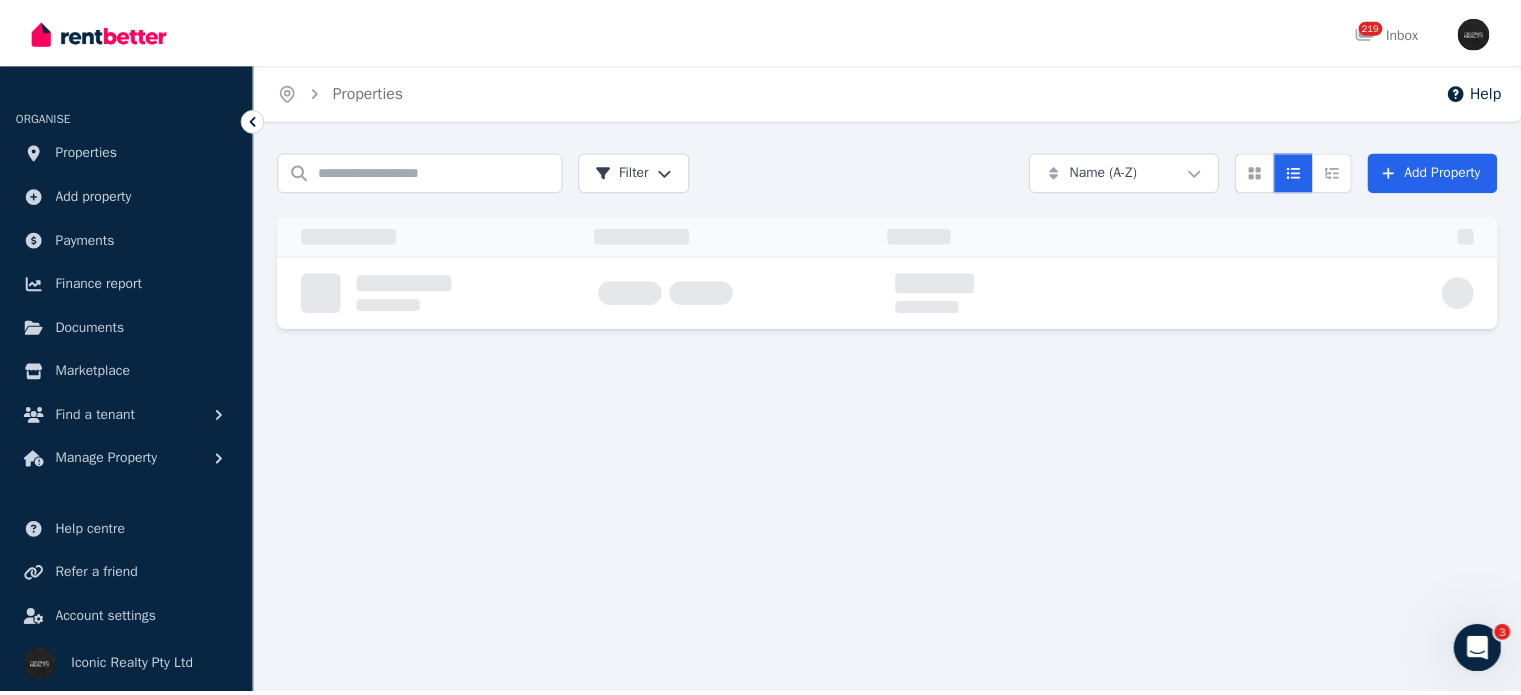 scroll, scrollTop: 0, scrollLeft: 0, axis: both 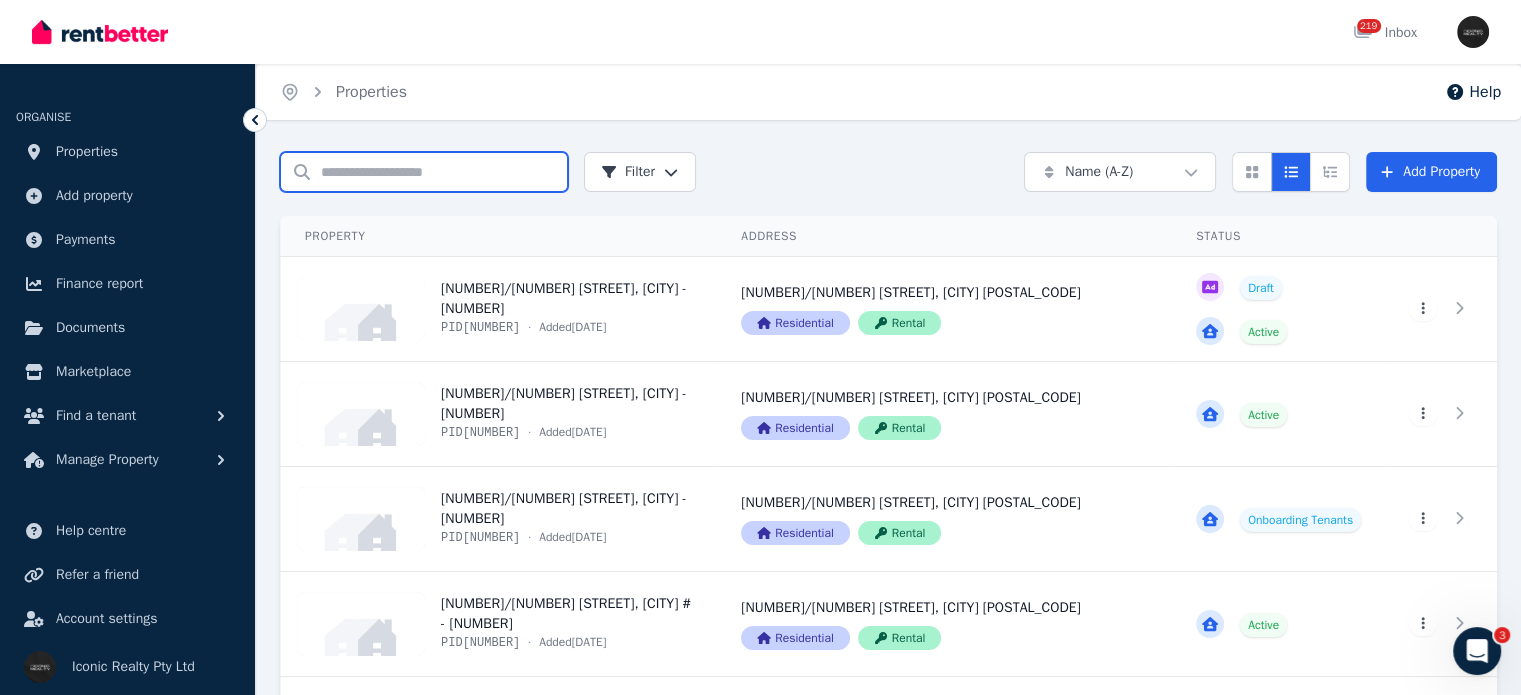 click on "Search properties" at bounding box center (424, 172) 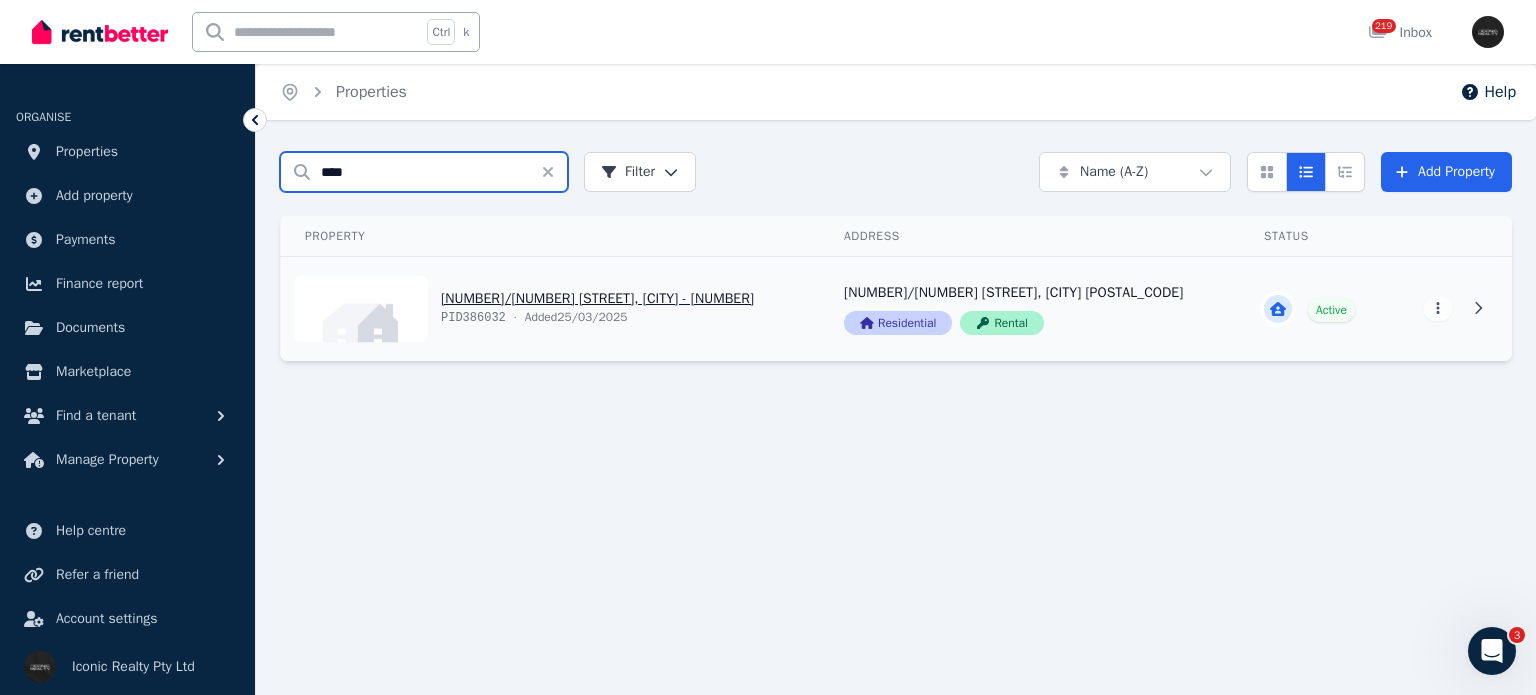 type on "****" 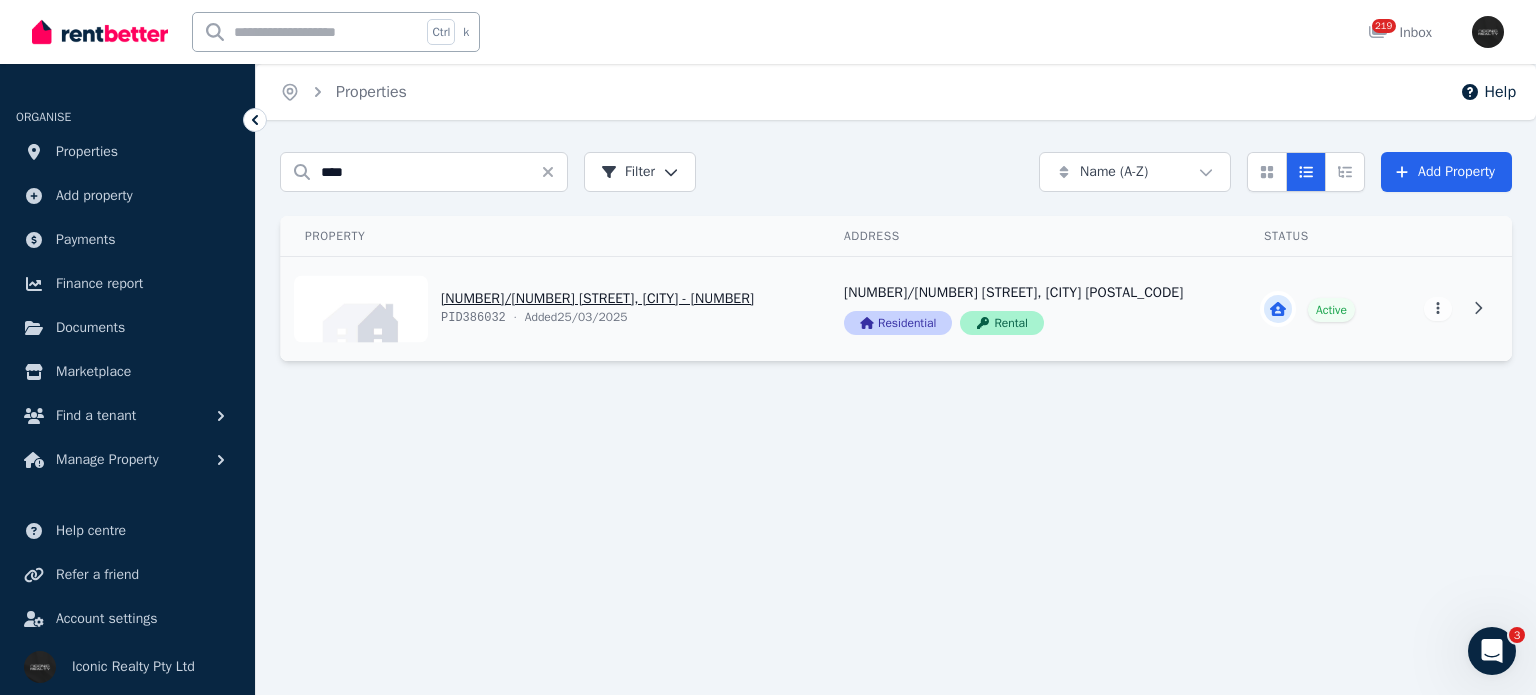 click on "View property details" at bounding box center (550, 309) 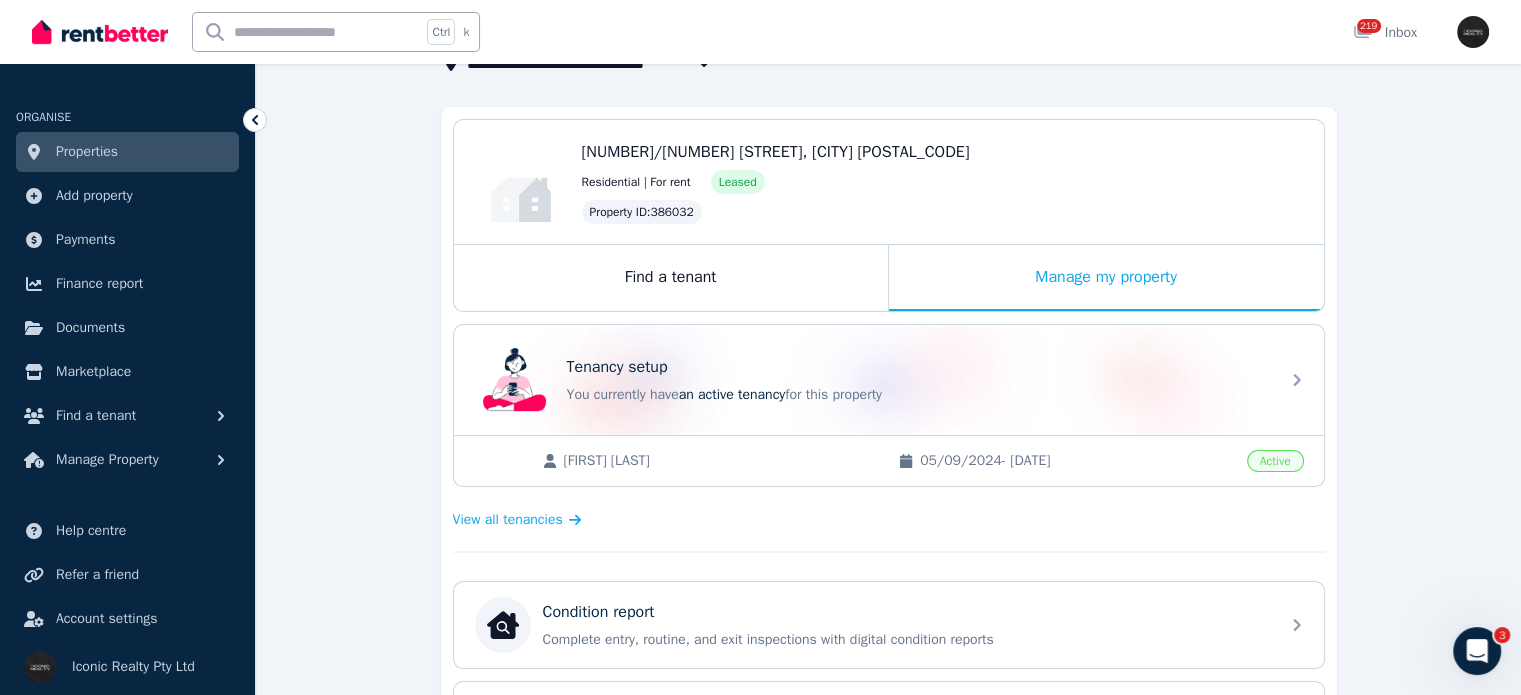 scroll, scrollTop: 200, scrollLeft: 0, axis: vertical 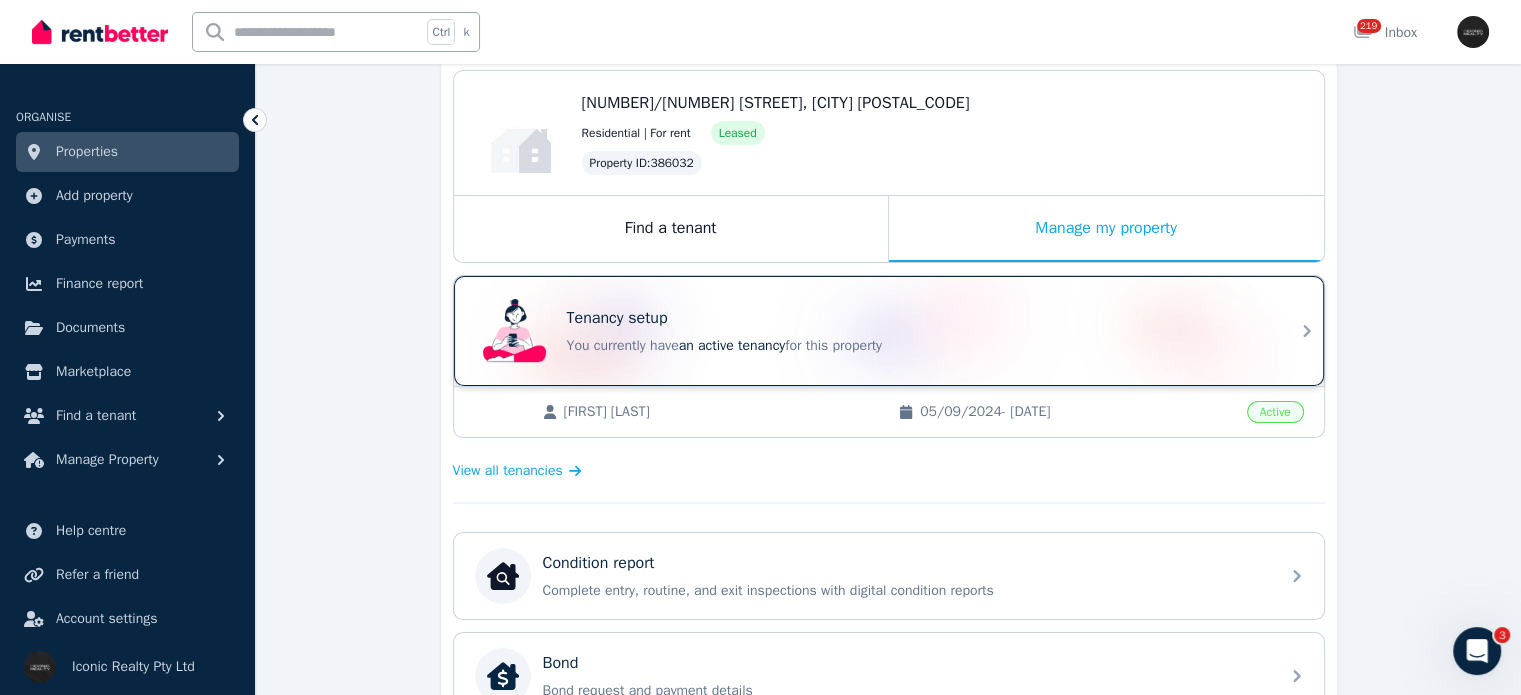 click on "an active tenancy" at bounding box center [732, 345] 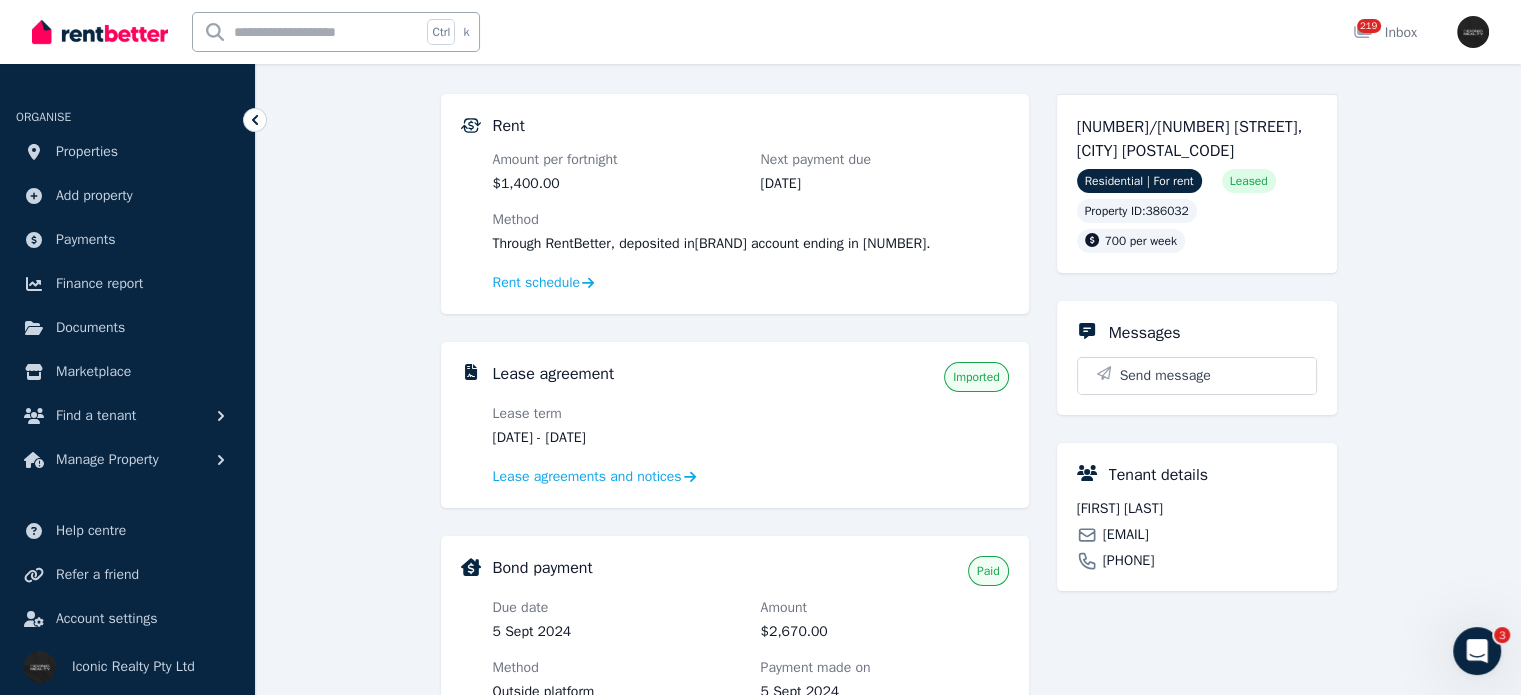 scroll, scrollTop: 0, scrollLeft: 0, axis: both 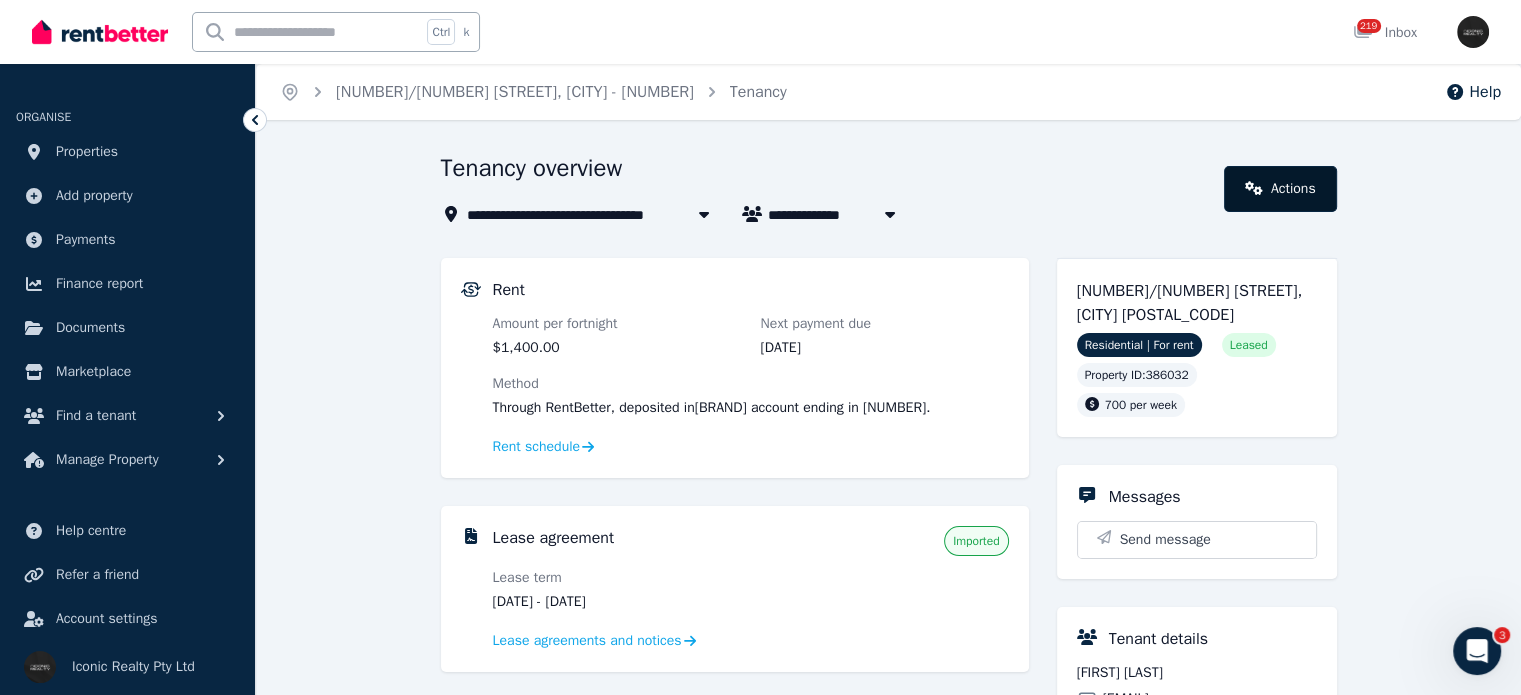 click on "Actions" at bounding box center [1280, 189] 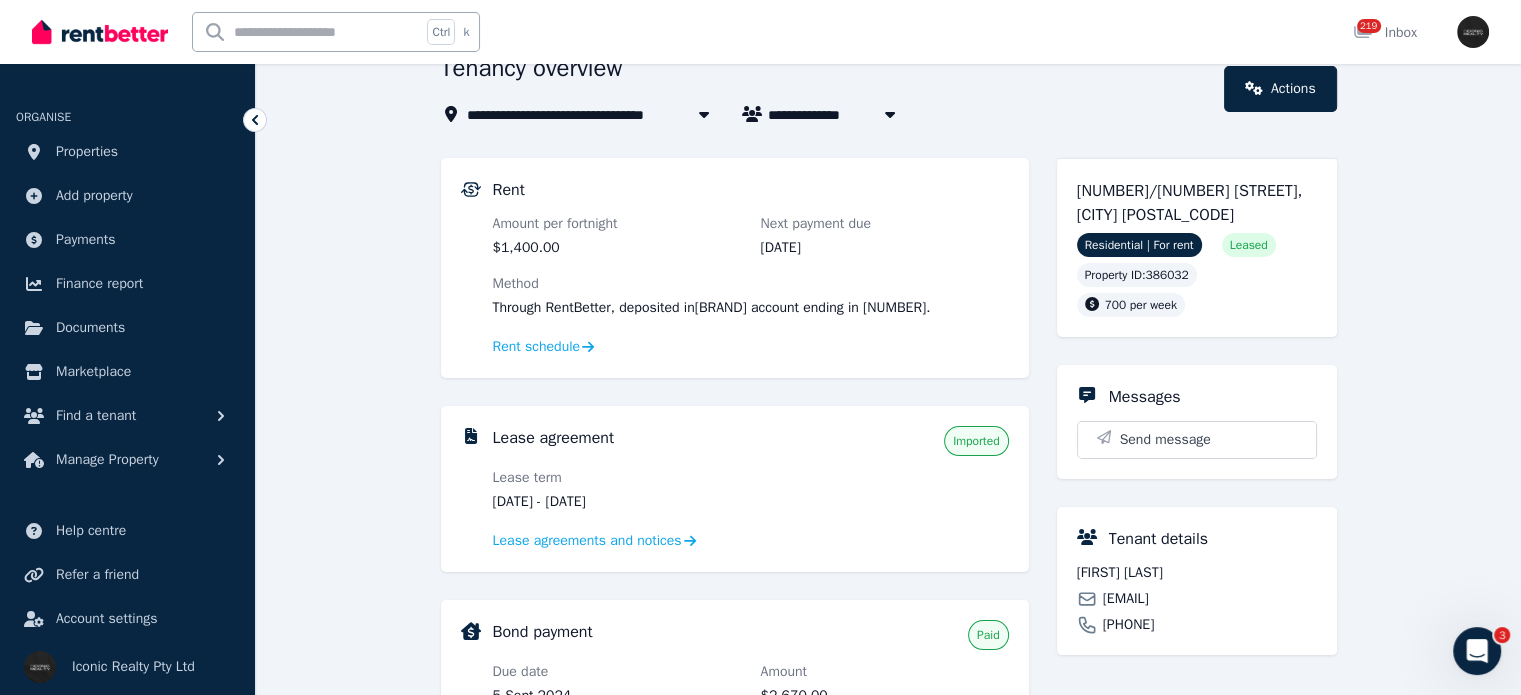 scroll, scrollTop: 200, scrollLeft: 0, axis: vertical 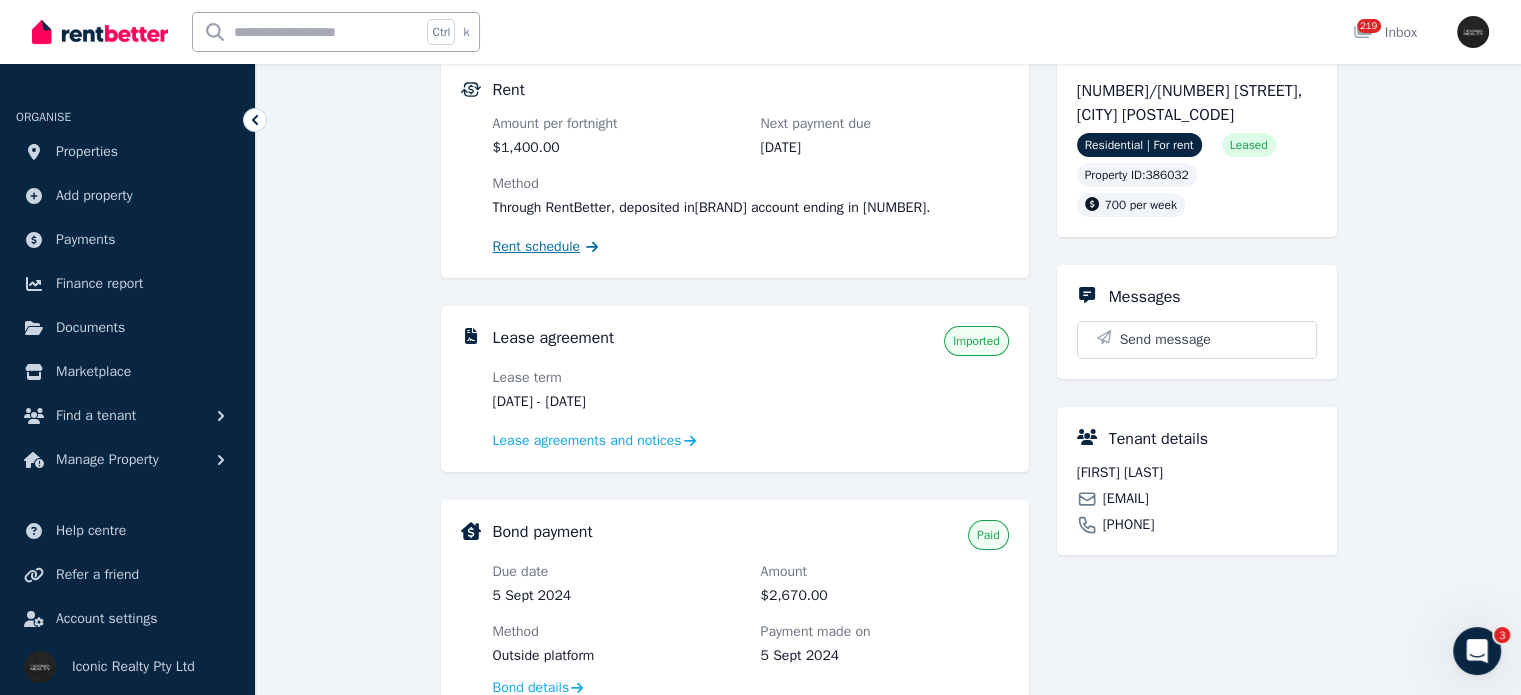 click on "Rent schedule" at bounding box center (537, 247) 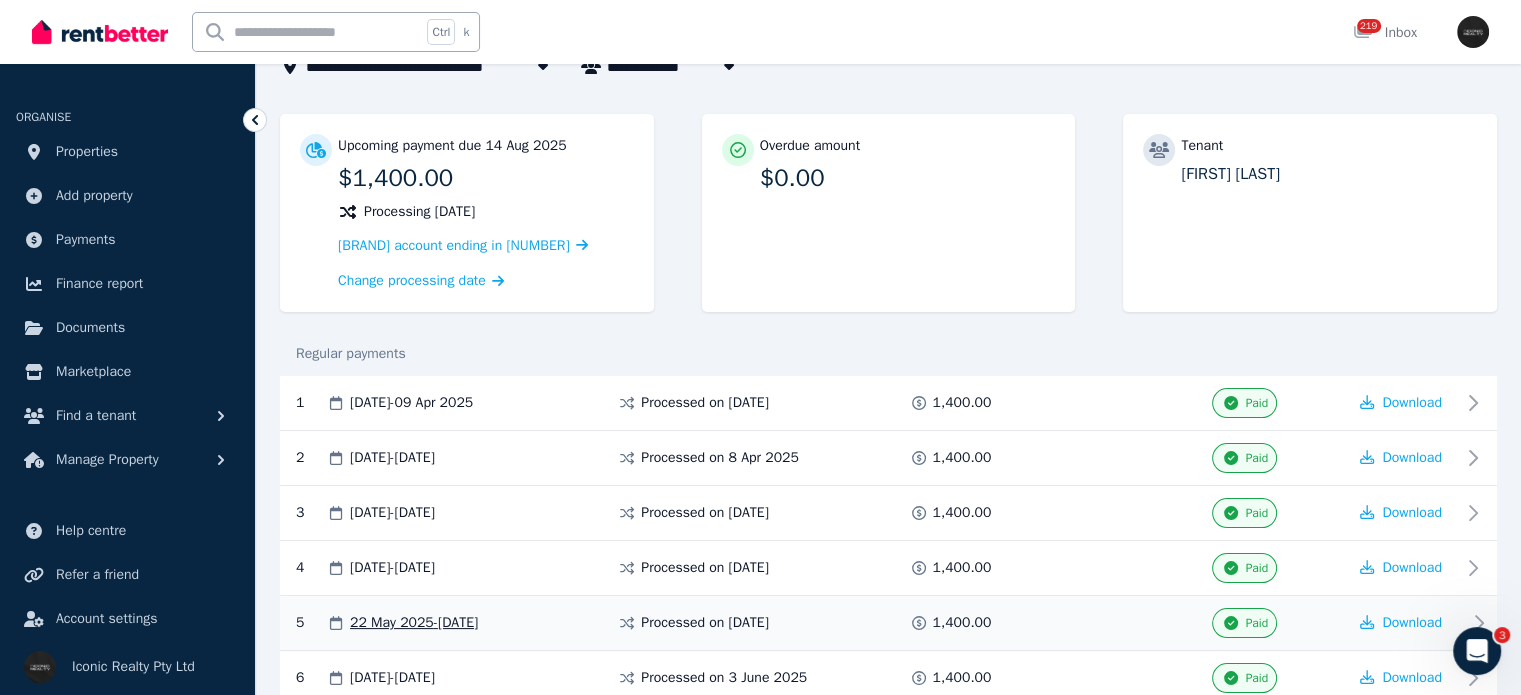 scroll, scrollTop: 0, scrollLeft: 0, axis: both 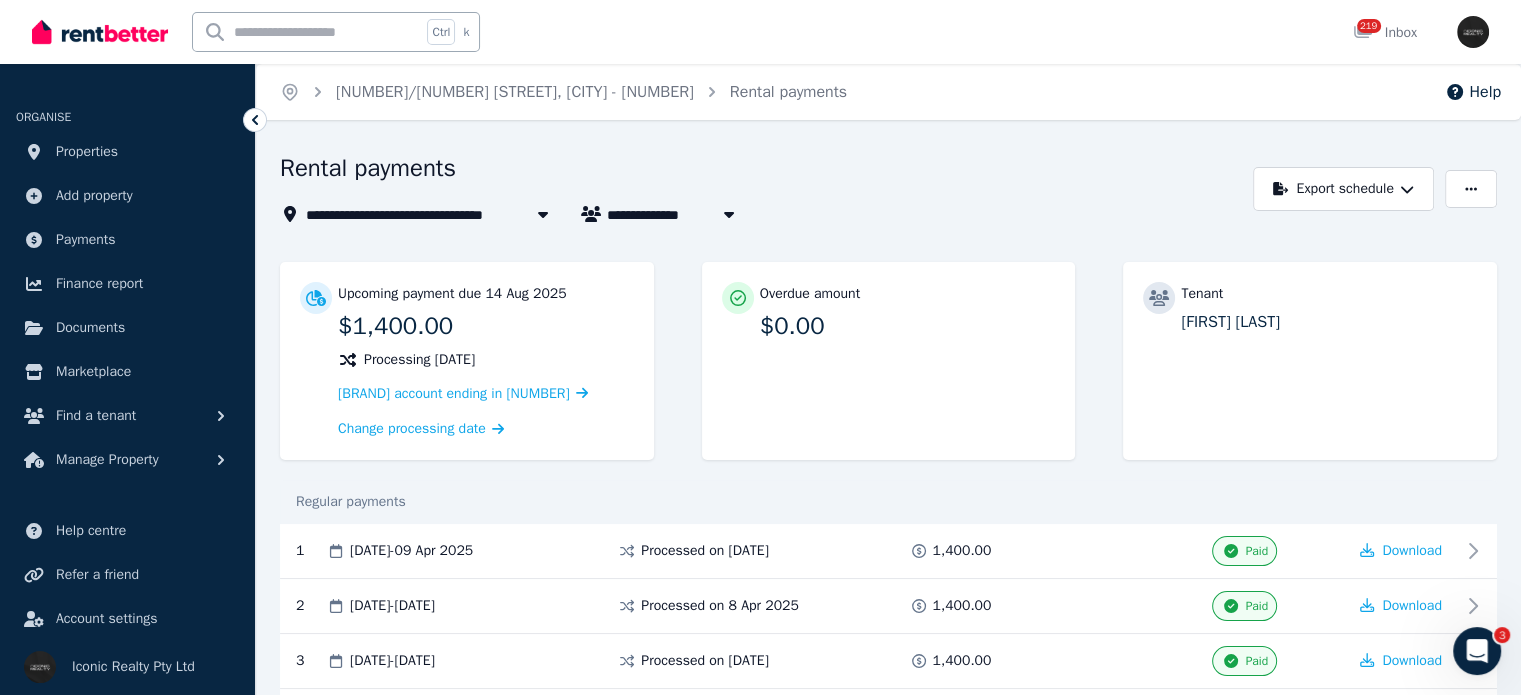 click 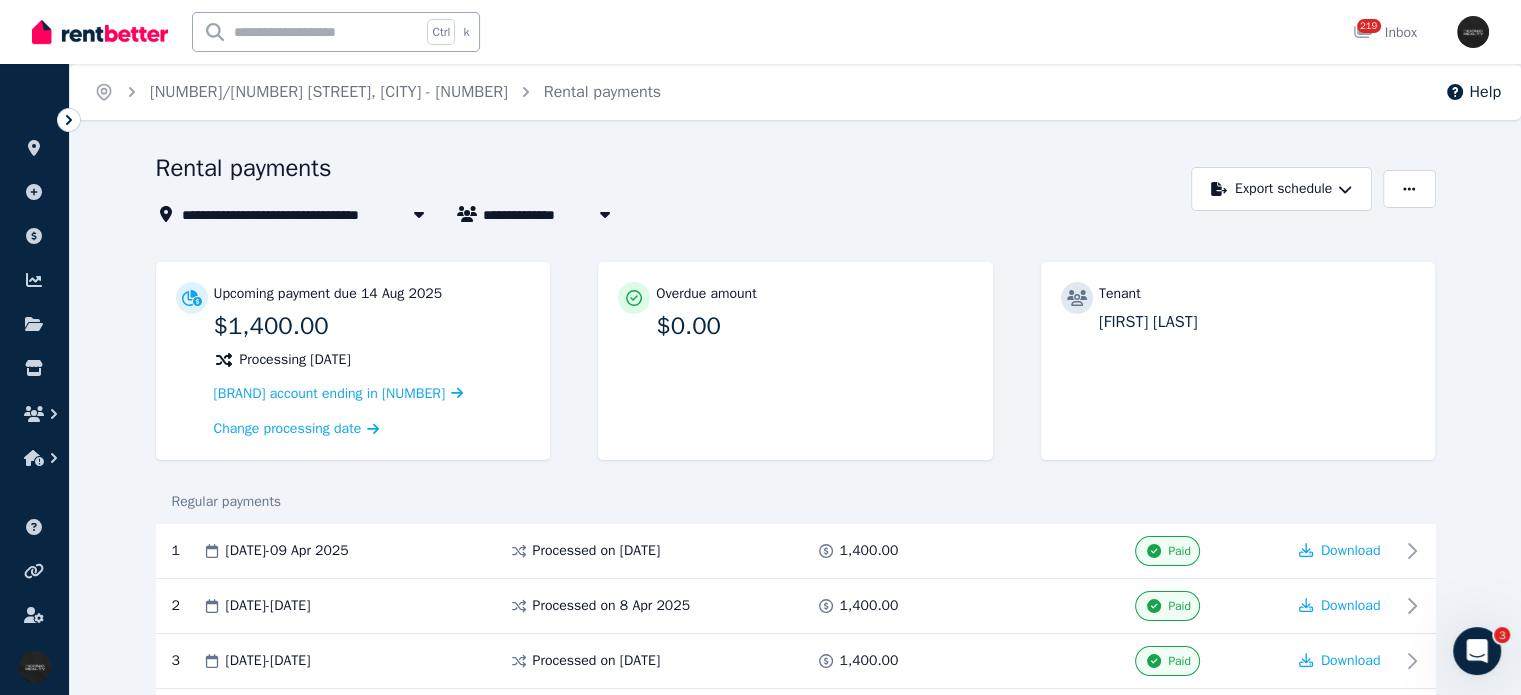click on "Home 6/75 Bronte Rd, Bondi Junction - 62 Rental payments" at bounding box center [377, 92] 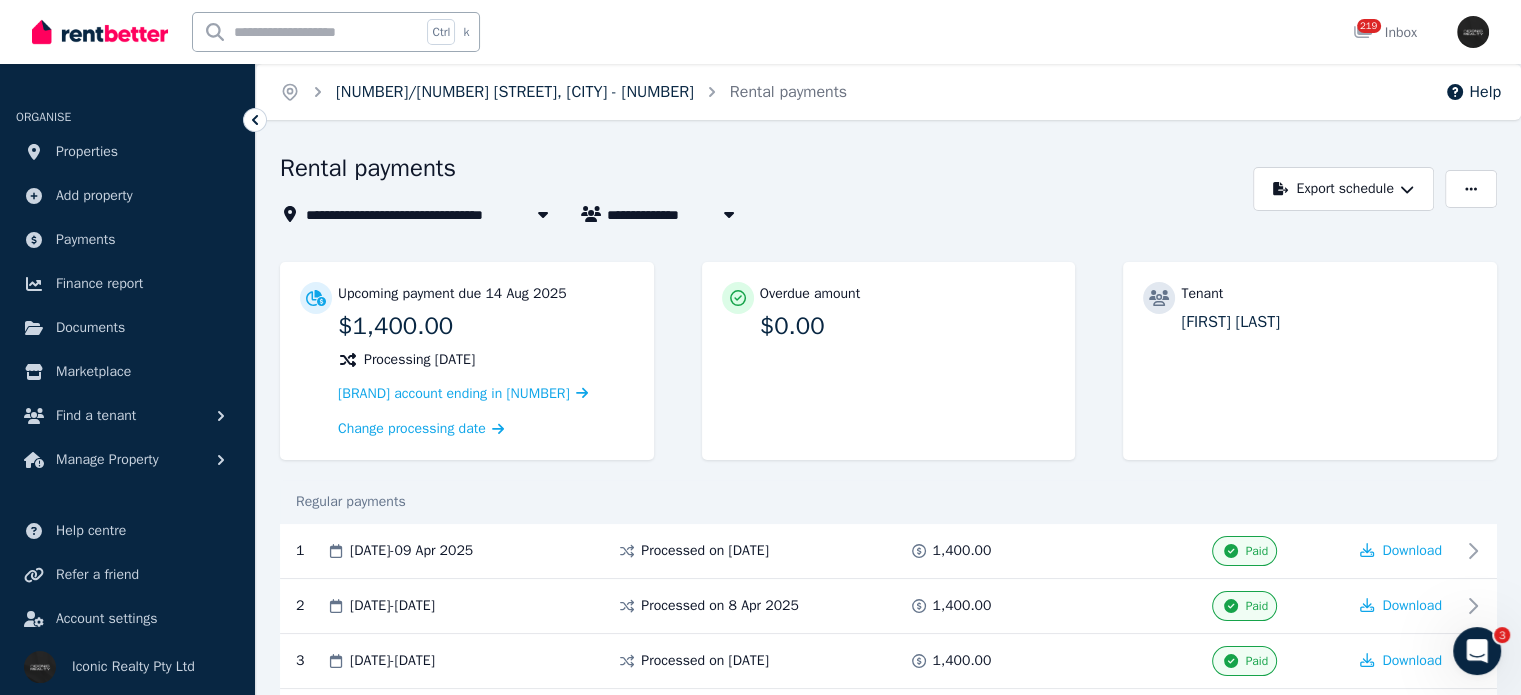click on "6/75 Bronte Rd, Bondi Junction - 62" at bounding box center (515, 92) 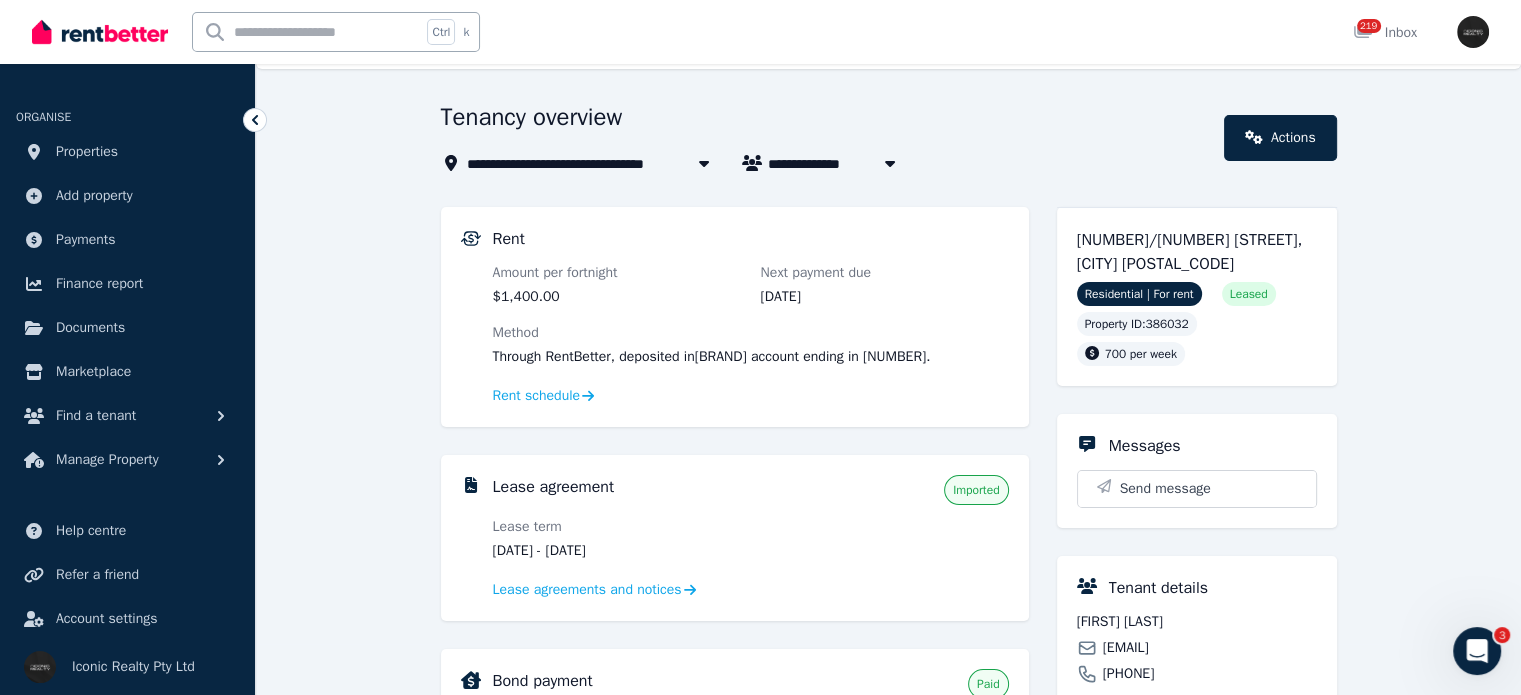 scroll, scrollTop: 100, scrollLeft: 0, axis: vertical 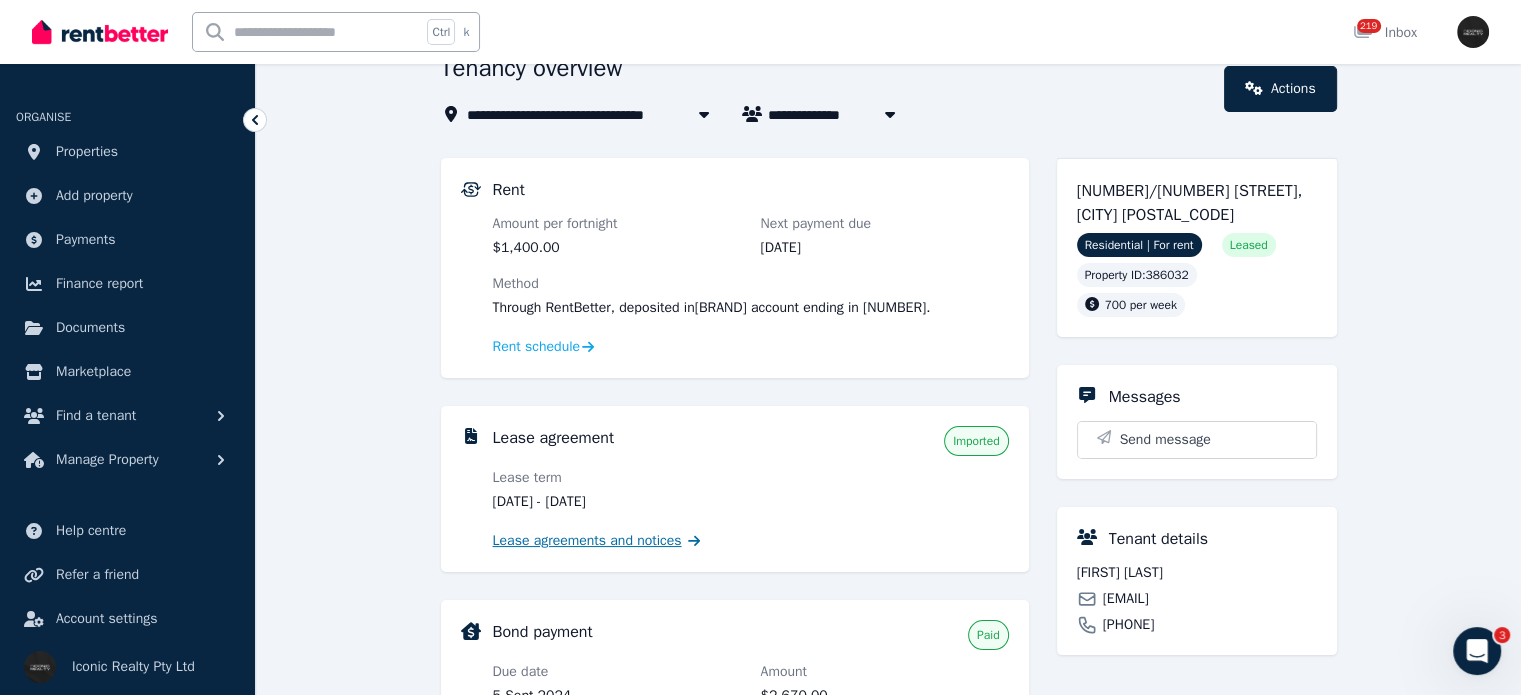 click on "Lease agreements and notices" at bounding box center (587, 541) 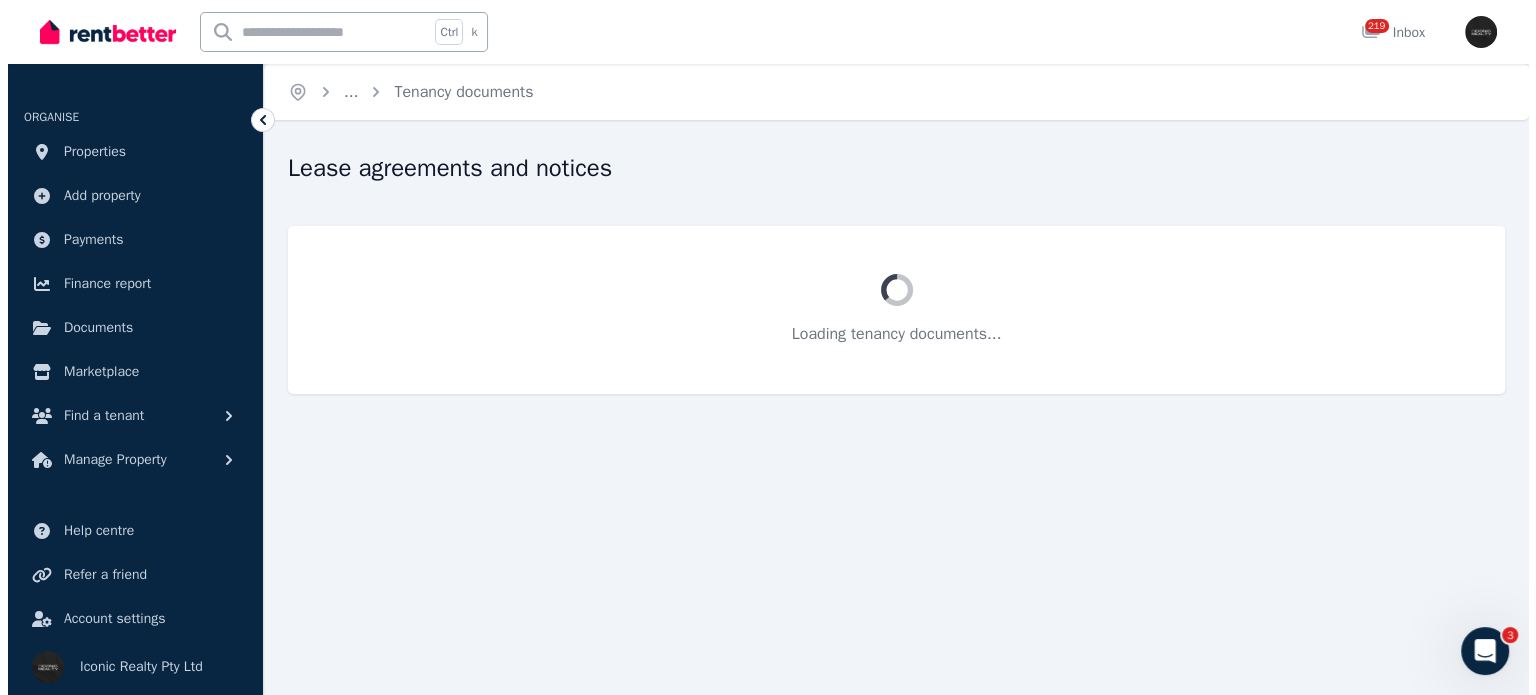 scroll, scrollTop: 0, scrollLeft: 0, axis: both 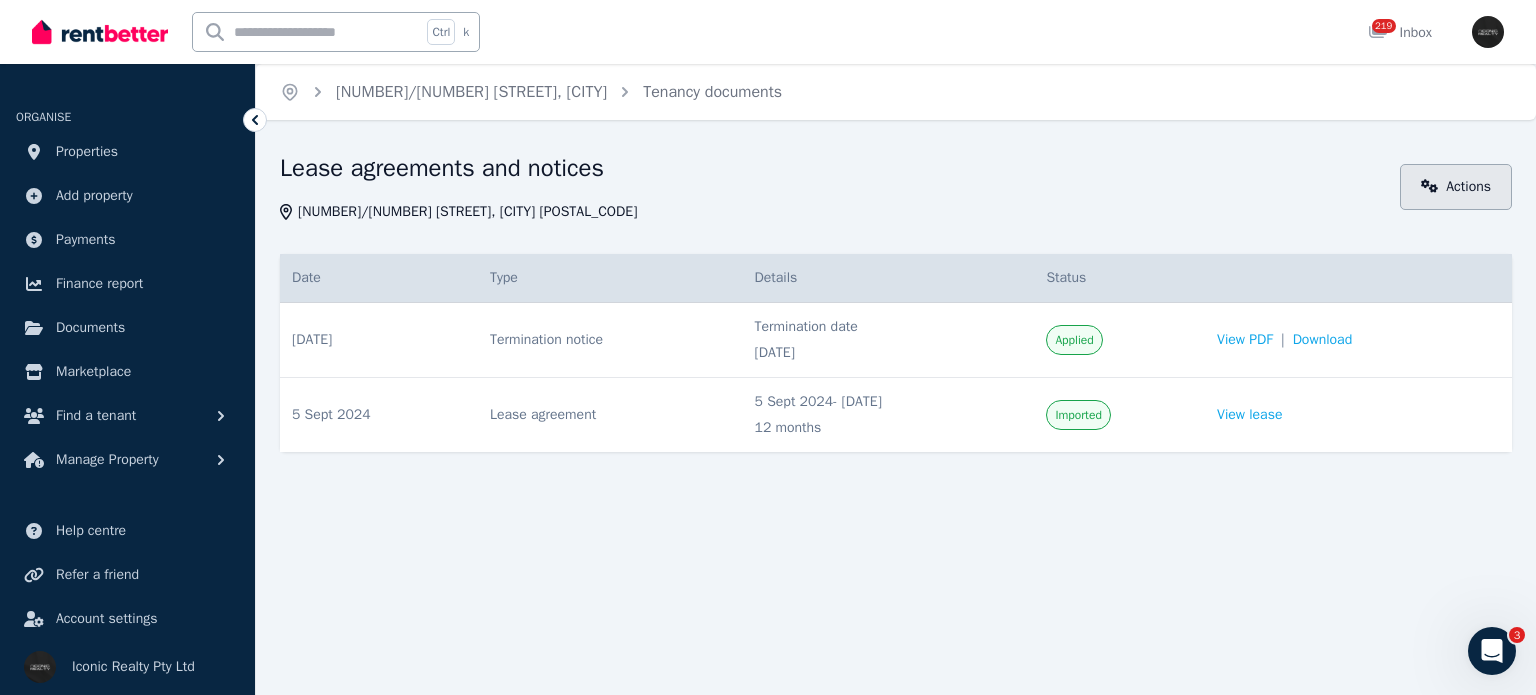 click on "Actions" at bounding box center (1456, 187) 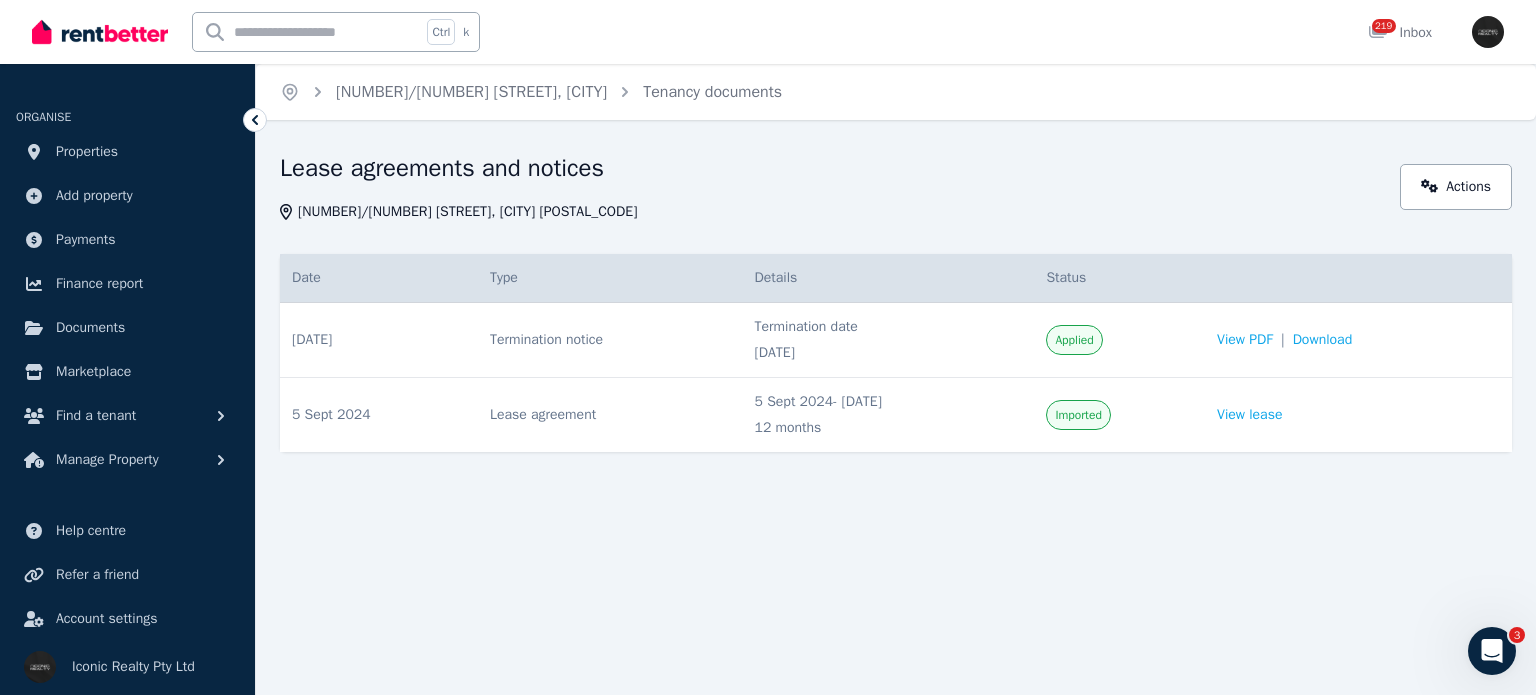 click on "Termination date 5 Sept 2025" at bounding box center [889, 340] 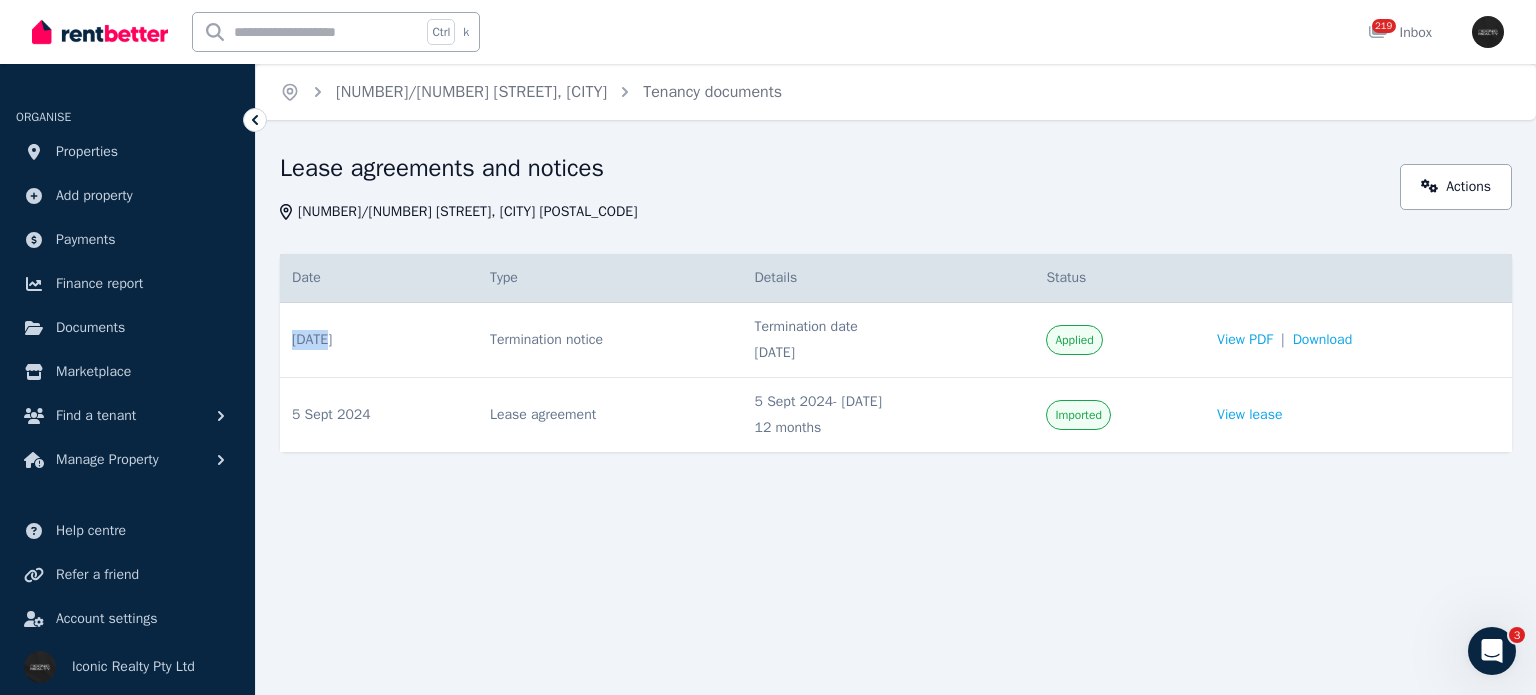 drag, startPoint x: 322, startPoint y: 322, endPoint x: 316, endPoint y: 335, distance: 14.3178215 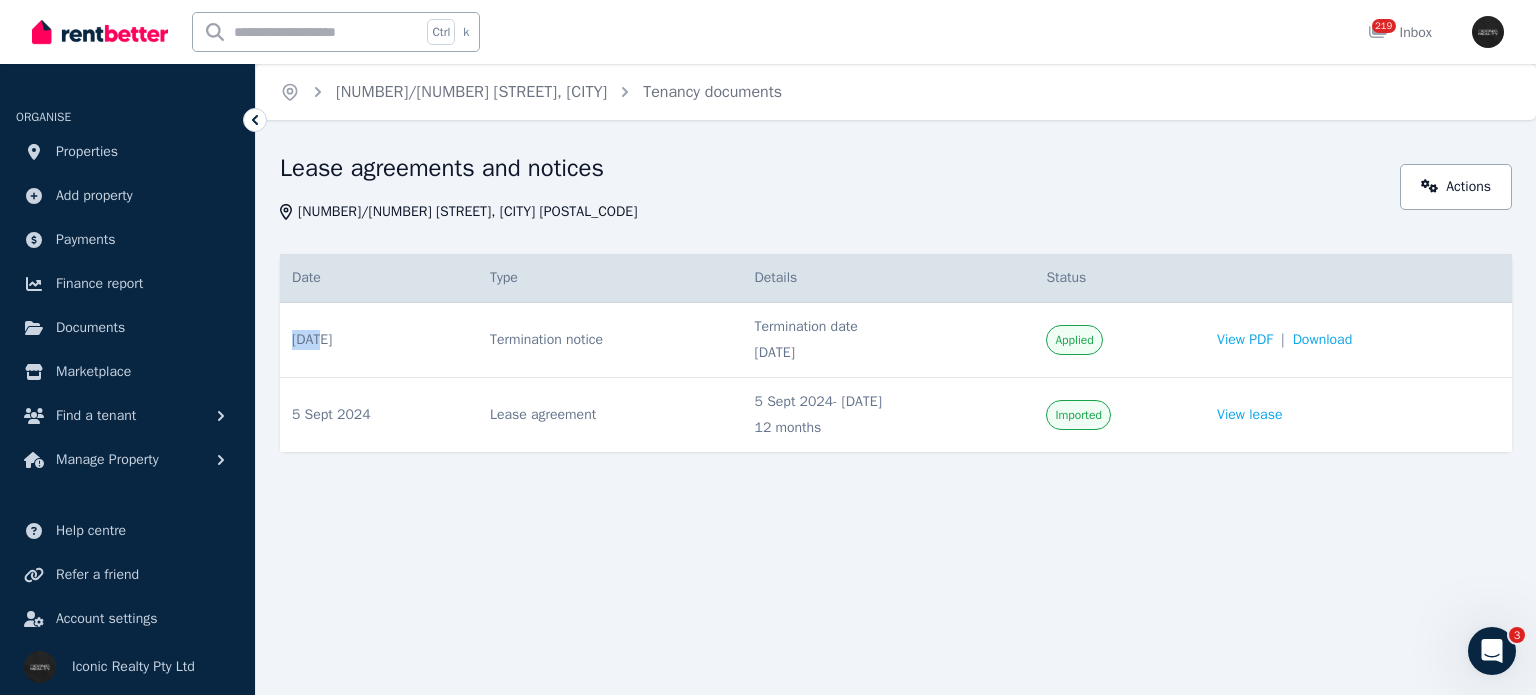 click on "31 July 2025" at bounding box center (312, 340) 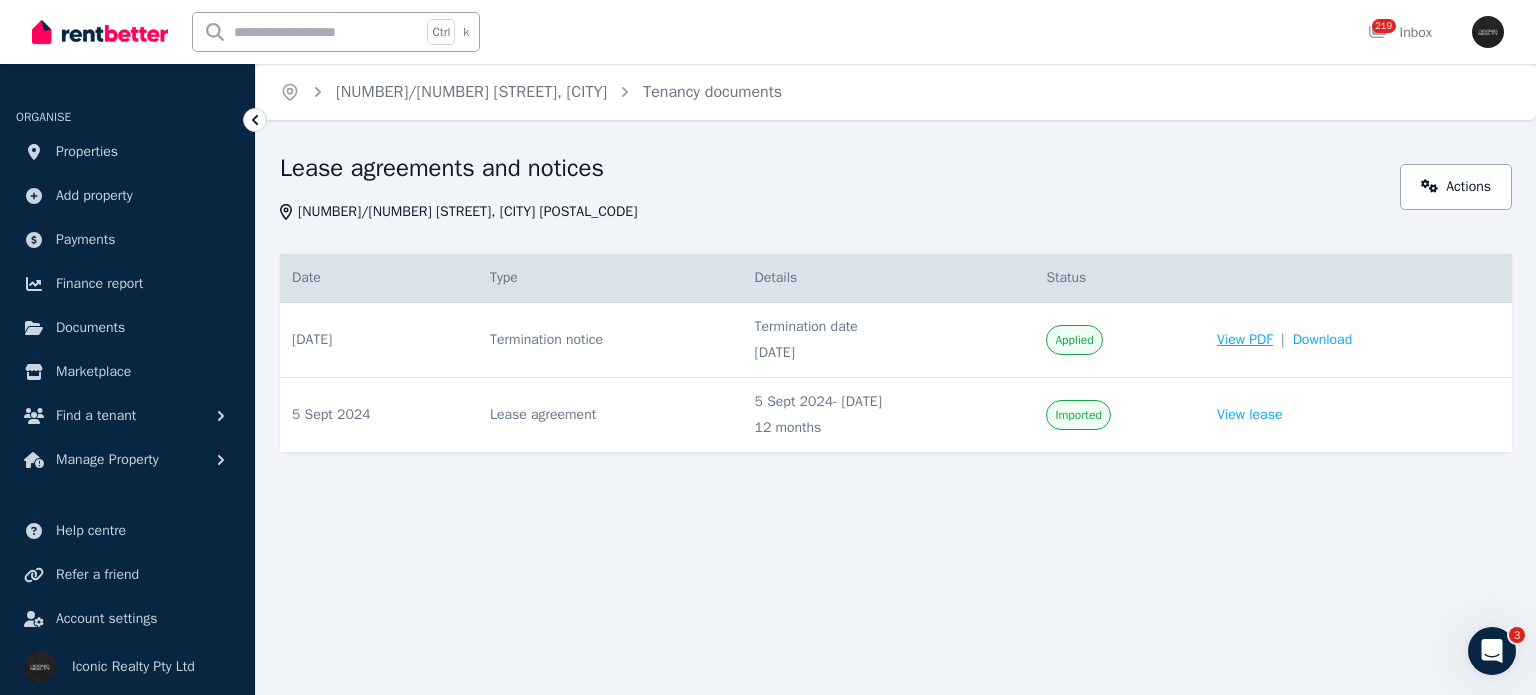 click on "View PDF" at bounding box center (1245, 340) 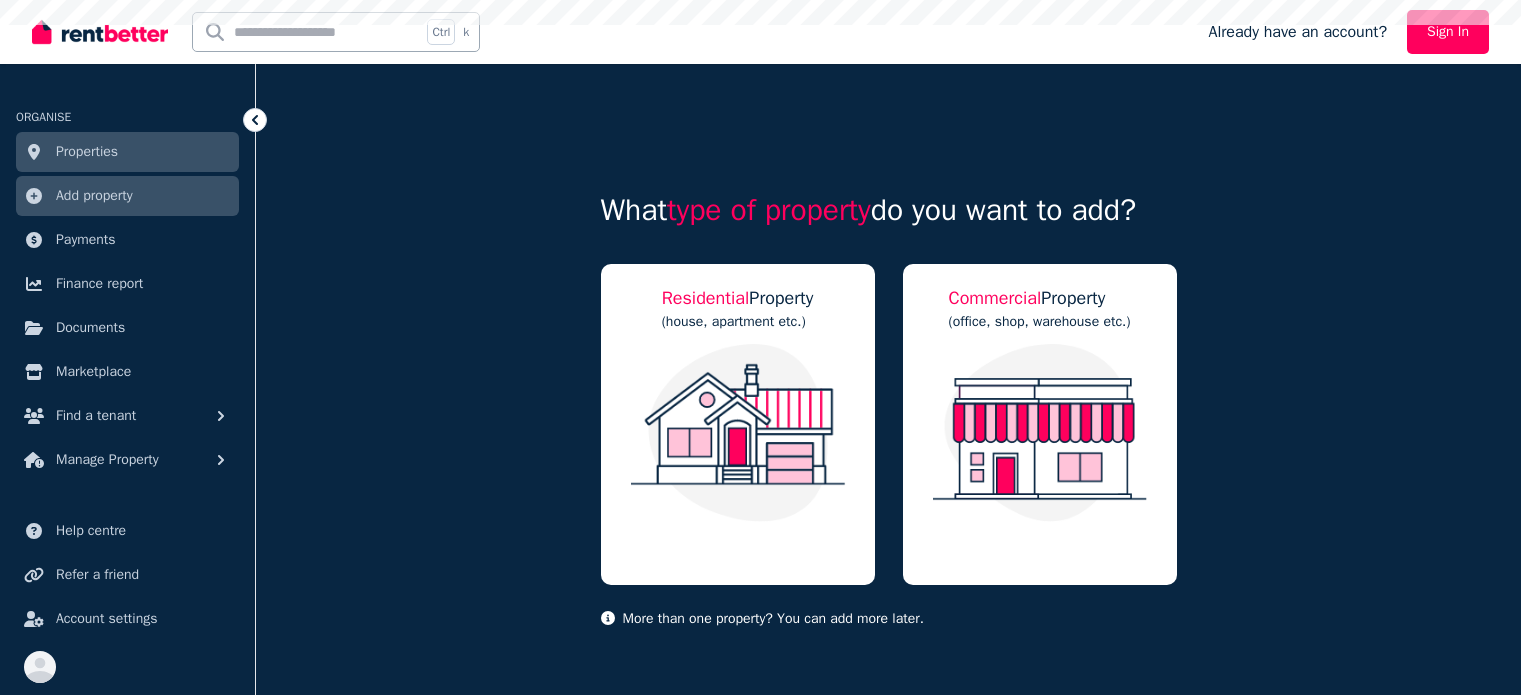 scroll, scrollTop: 0, scrollLeft: 0, axis: both 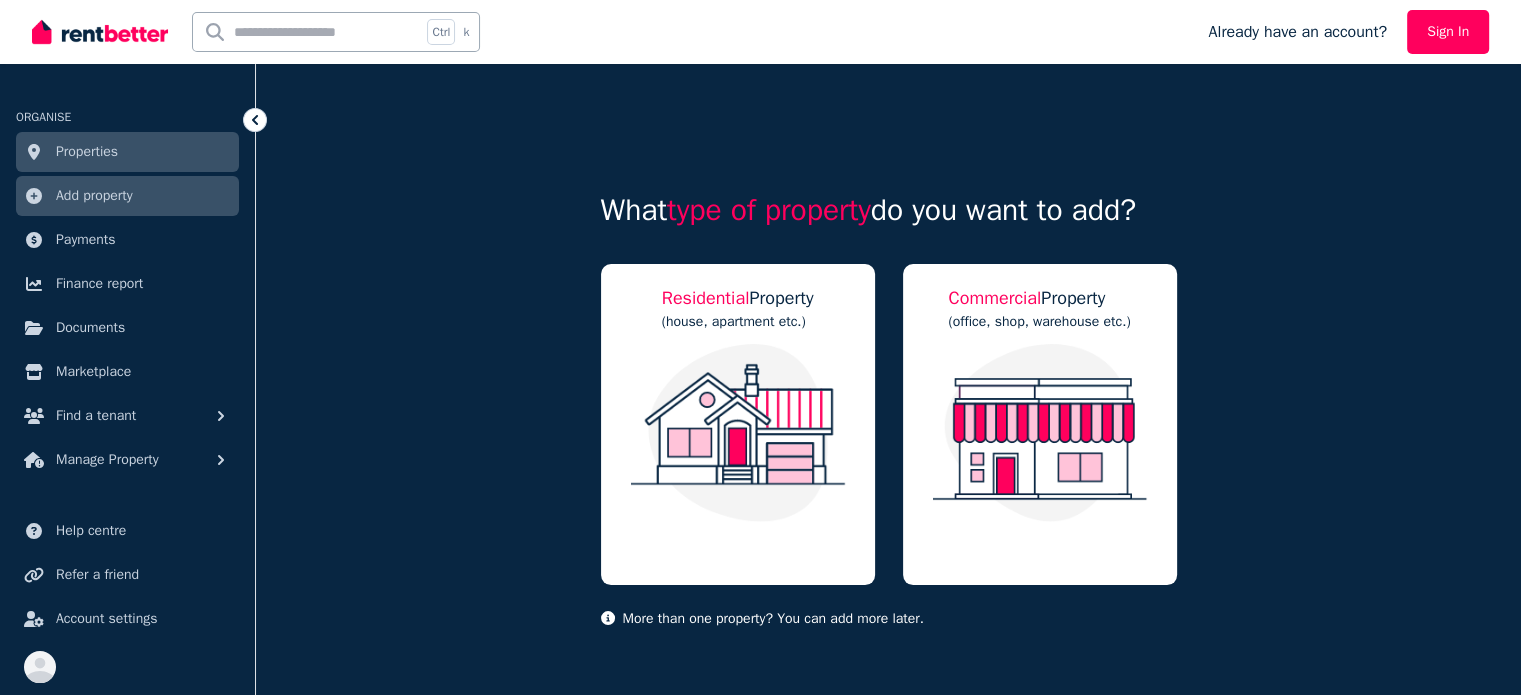 click on "Properties" at bounding box center (87, 152) 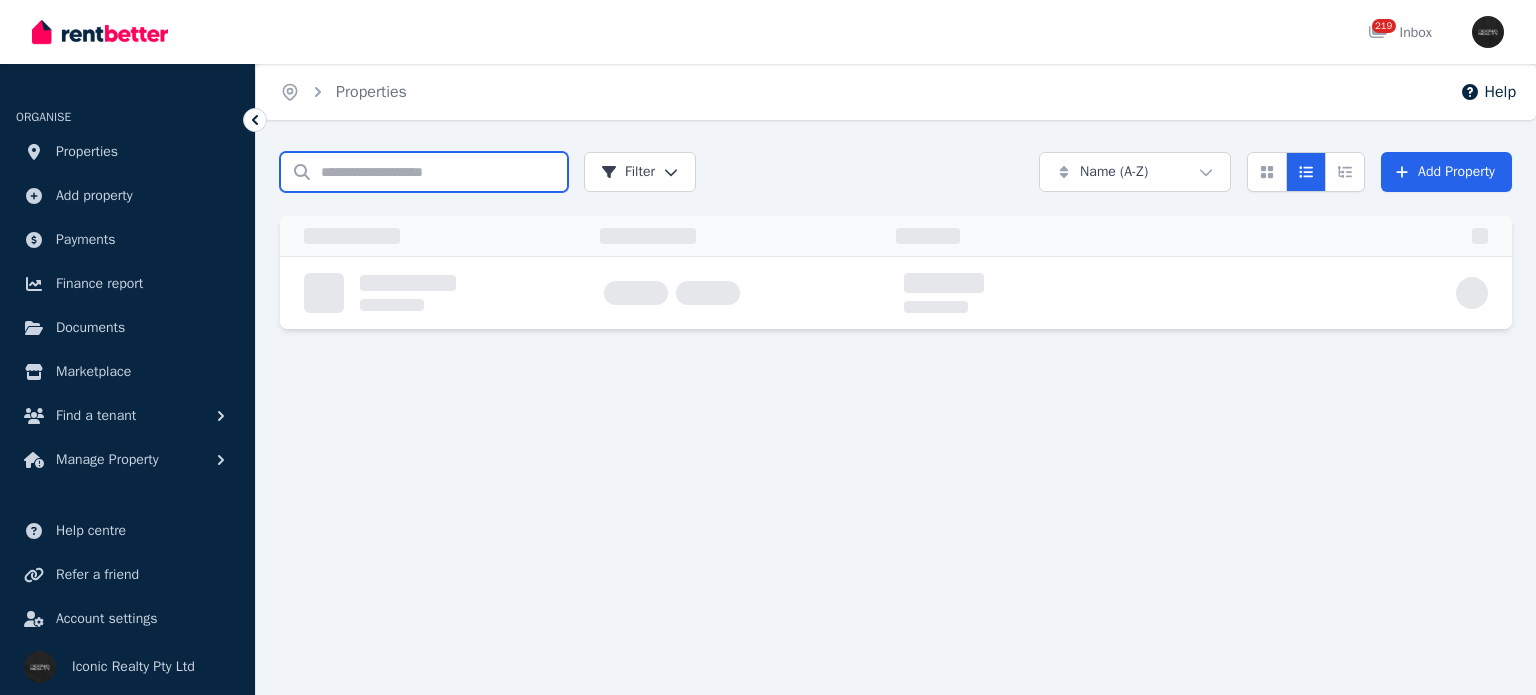 click on "Search properties" at bounding box center (424, 172) 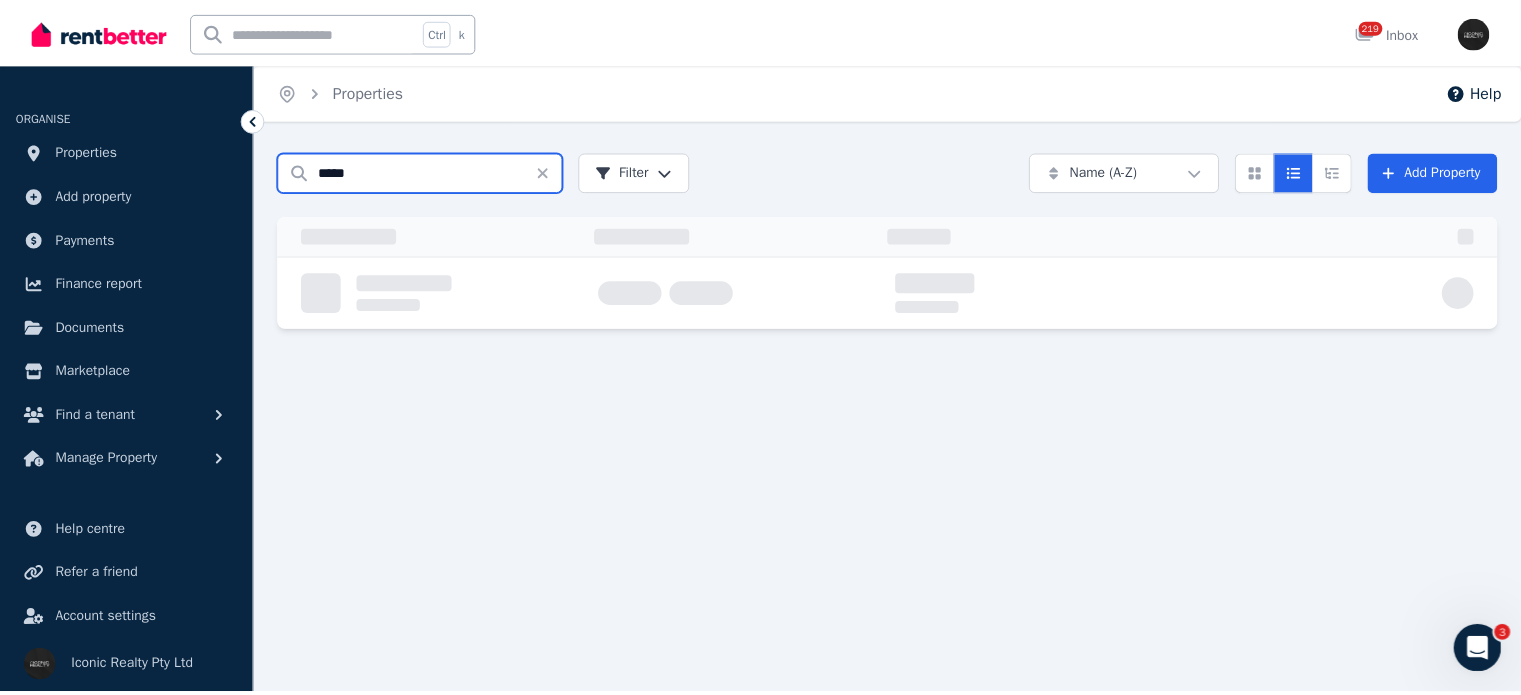 scroll, scrollTop: 0, scrollLeft: 0, axis: both 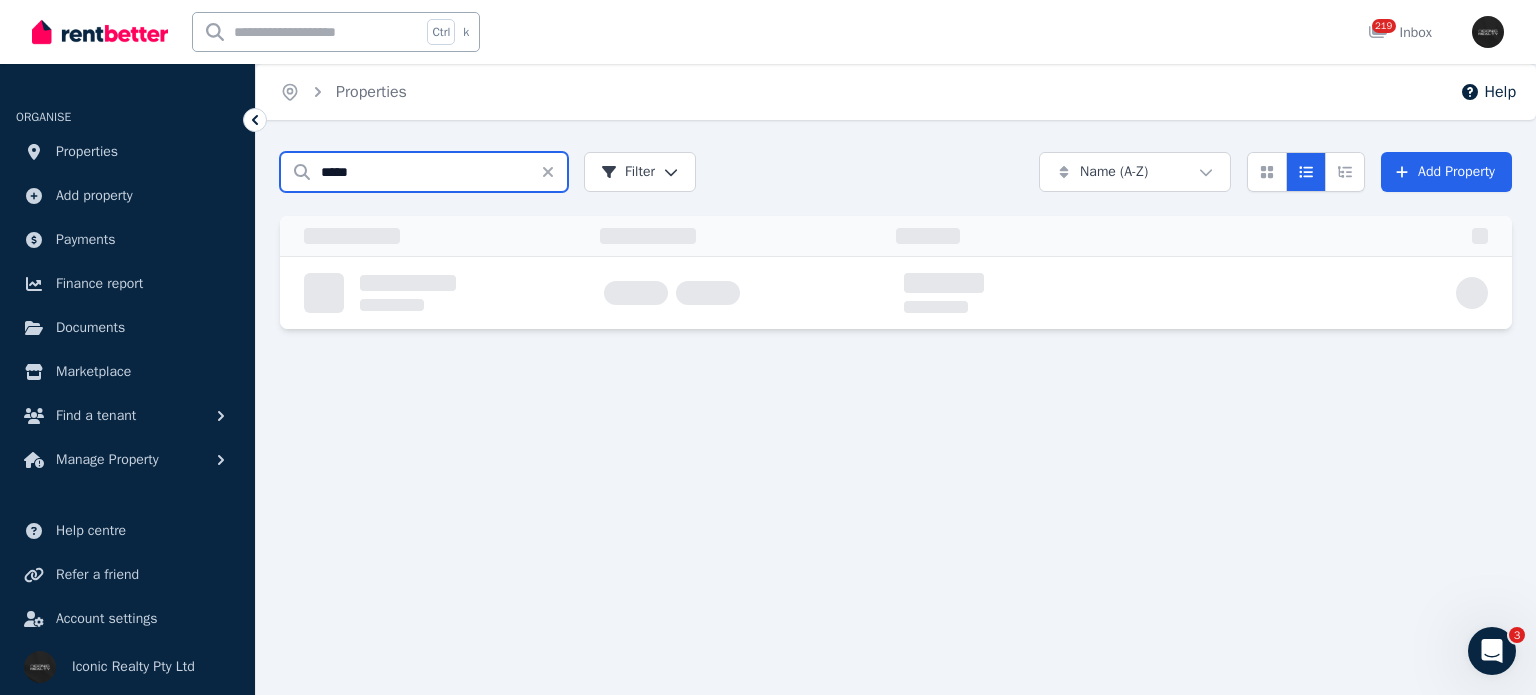 type on "*****" 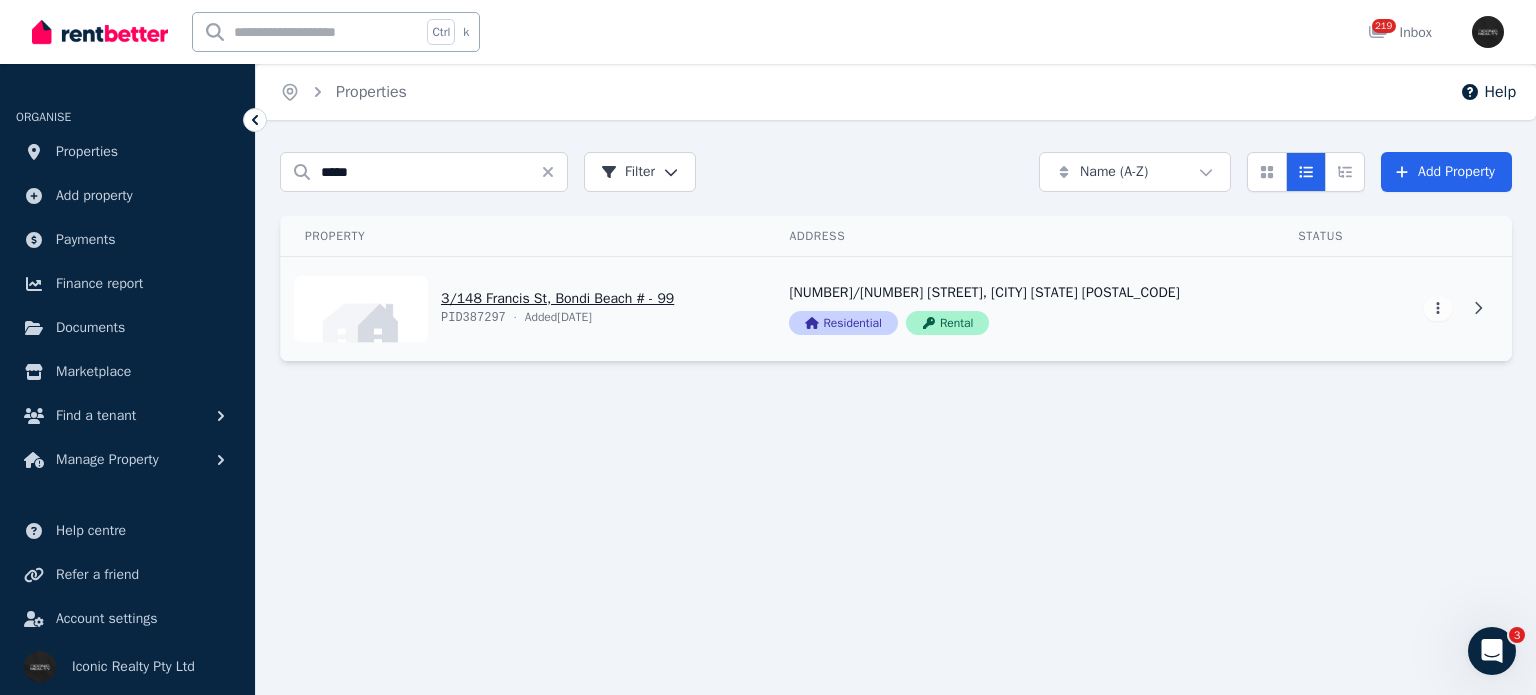click on "View property details" at bounding box center [523, 309] 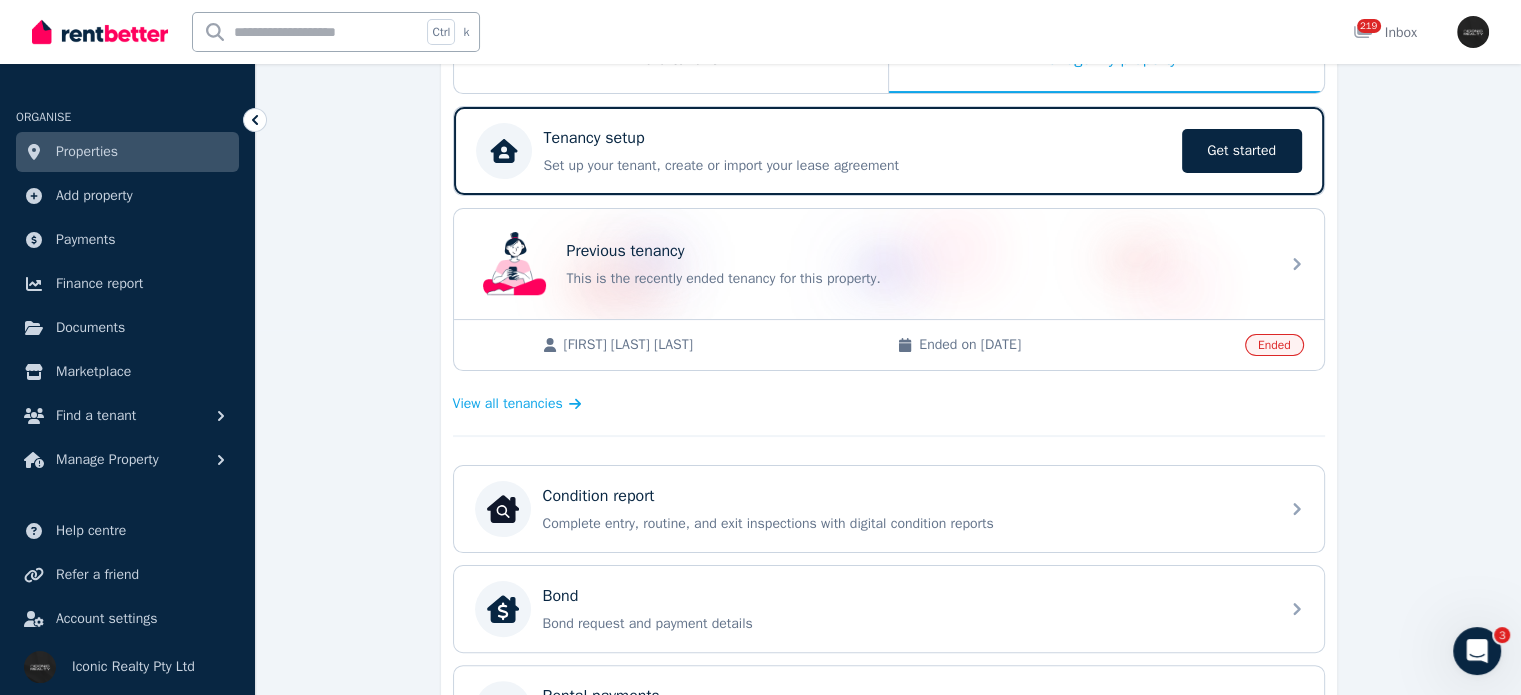 scroll, scrollTop: 400, scrollLeft: 0, axis: vertical 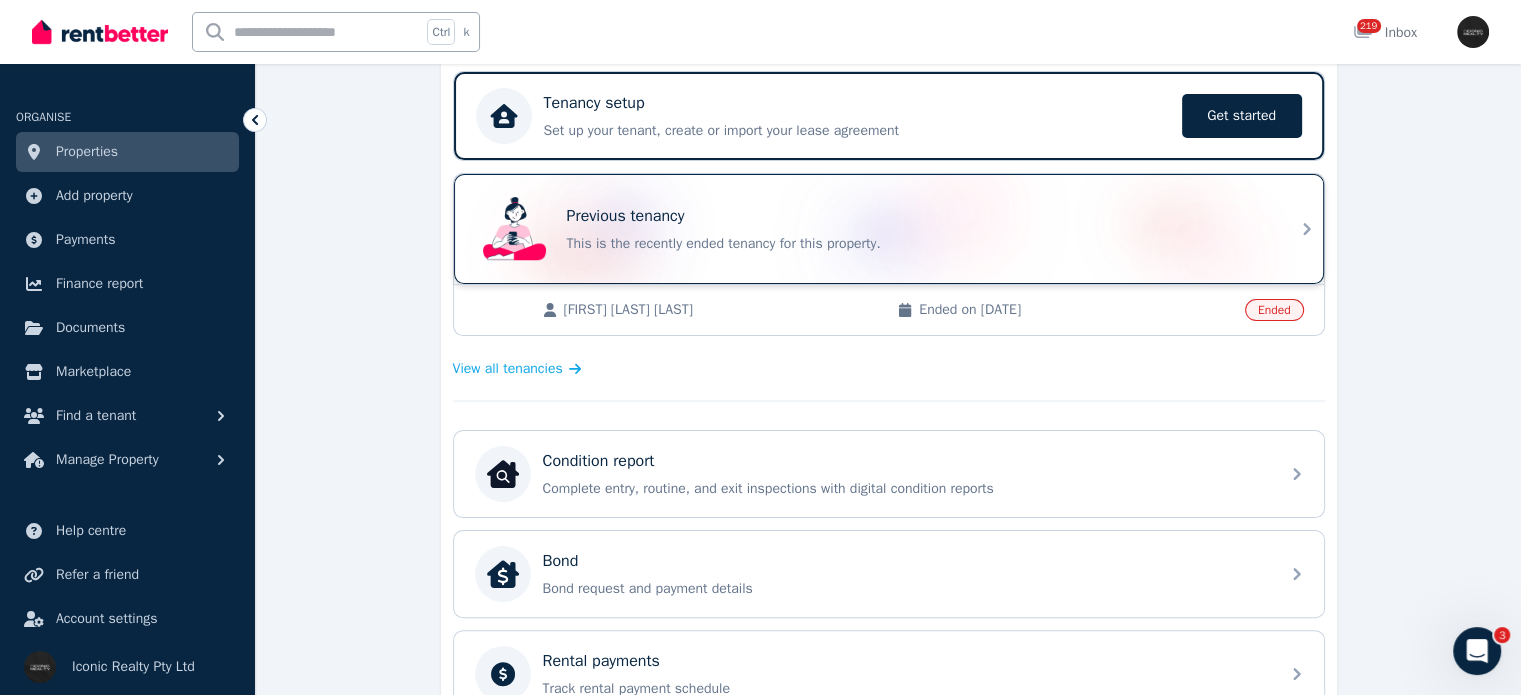 click on "Previous tenancy" at bounding box center (917, 216) 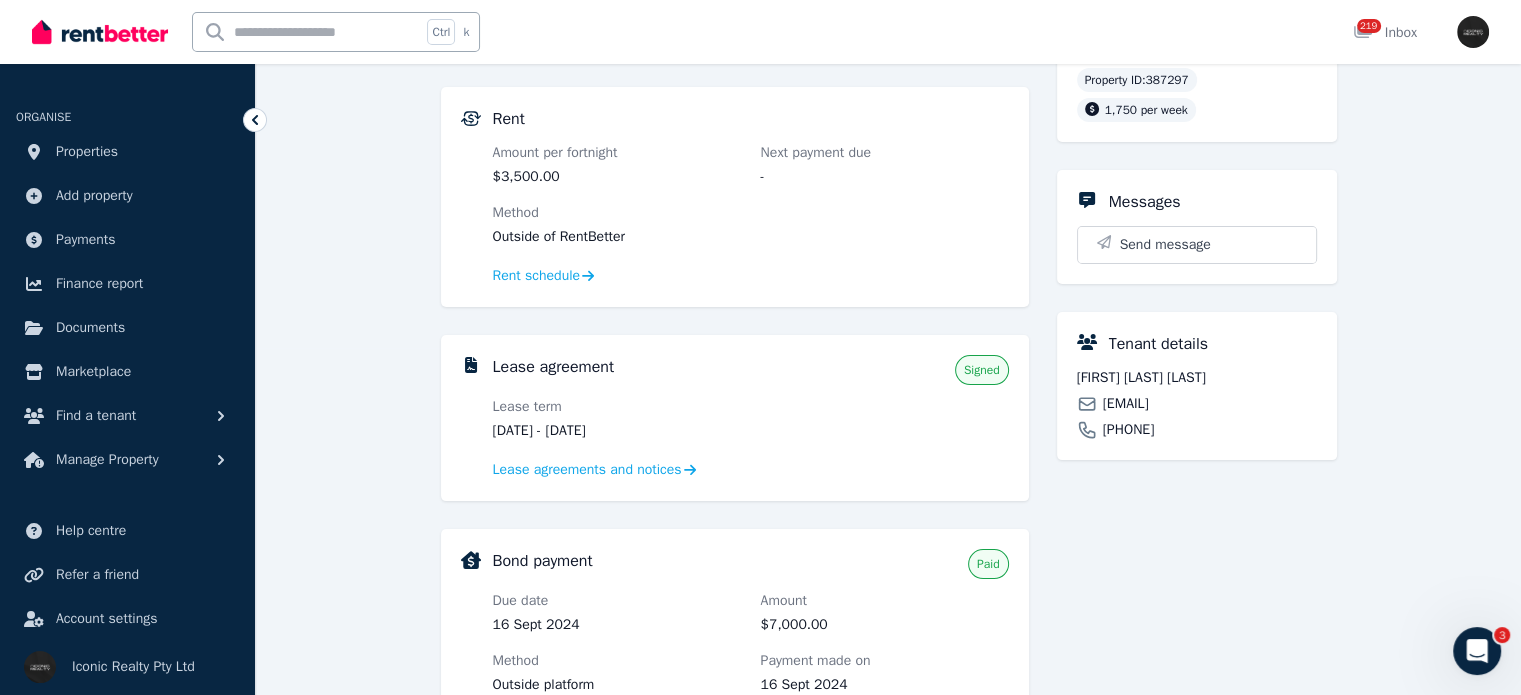 scroll, scrollTop: 400, scrollLeft: 0, axis: vertical 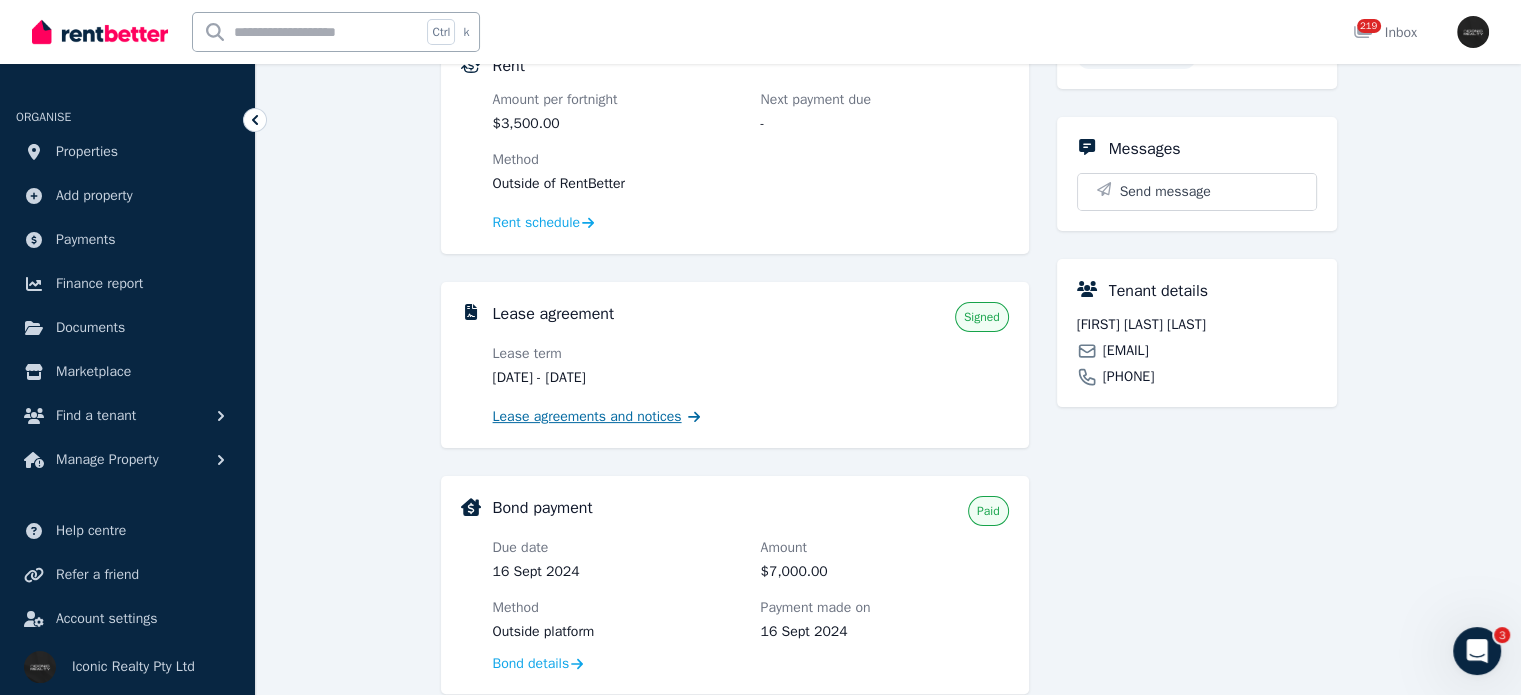 click on "Lease agreements and notices" at bounding box center (587, 417) 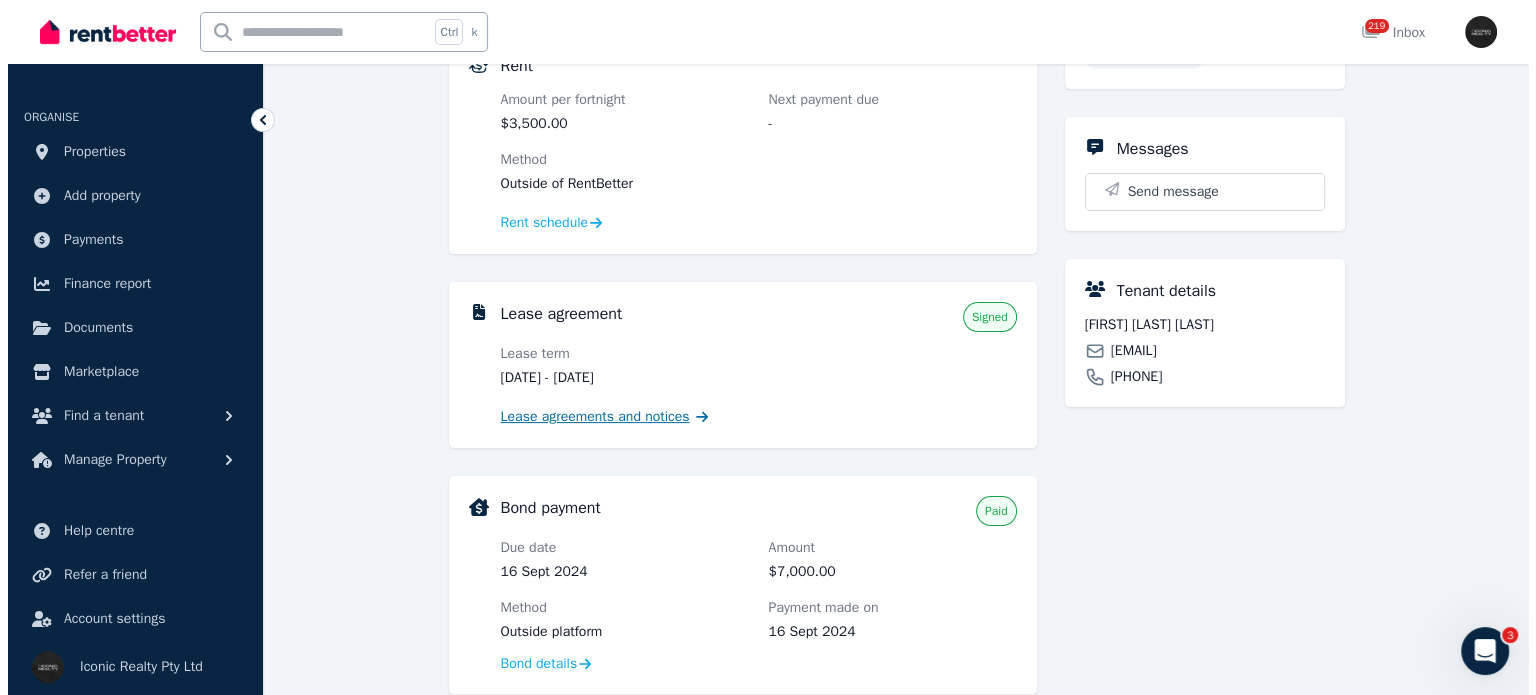 scroll, scrollTop: 0, scrollLeft: 0, axis: both 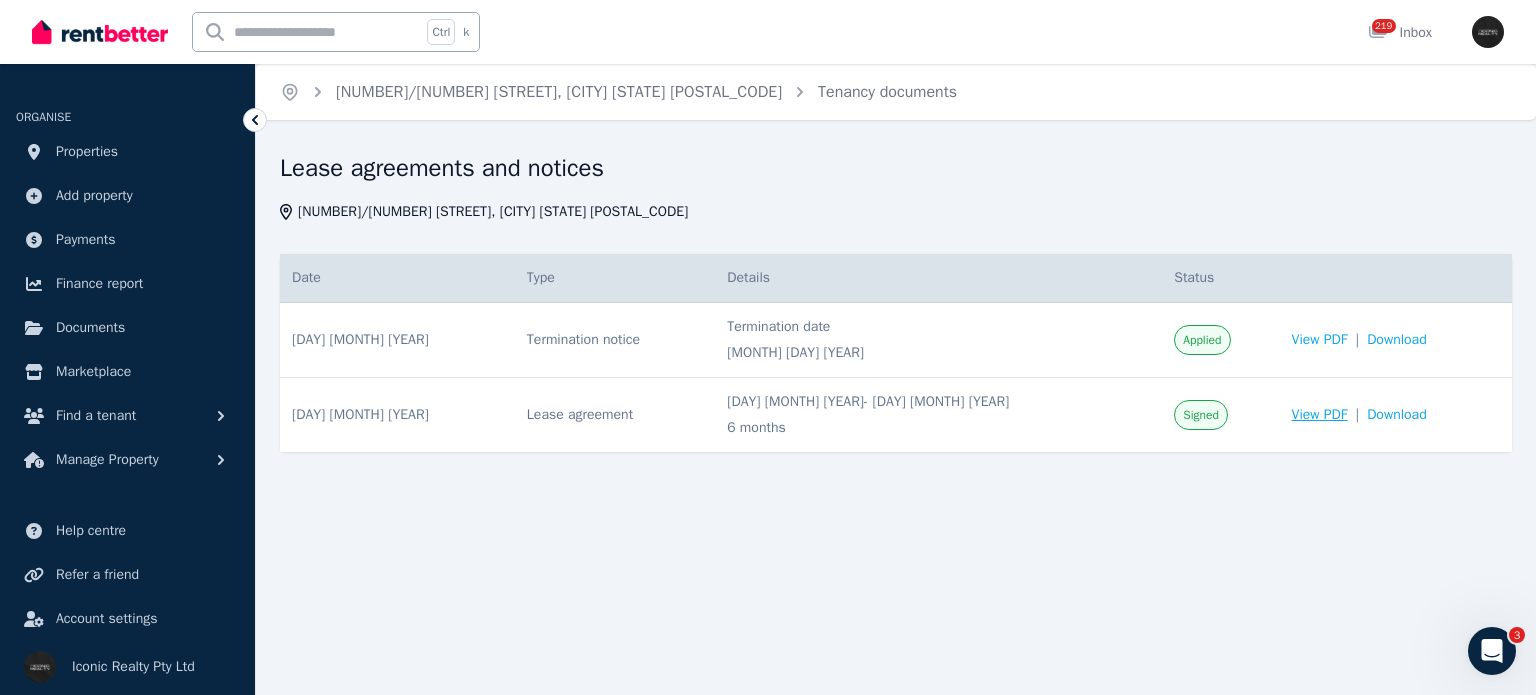 click on "View PDF" at bounding box center [1320, 415] 